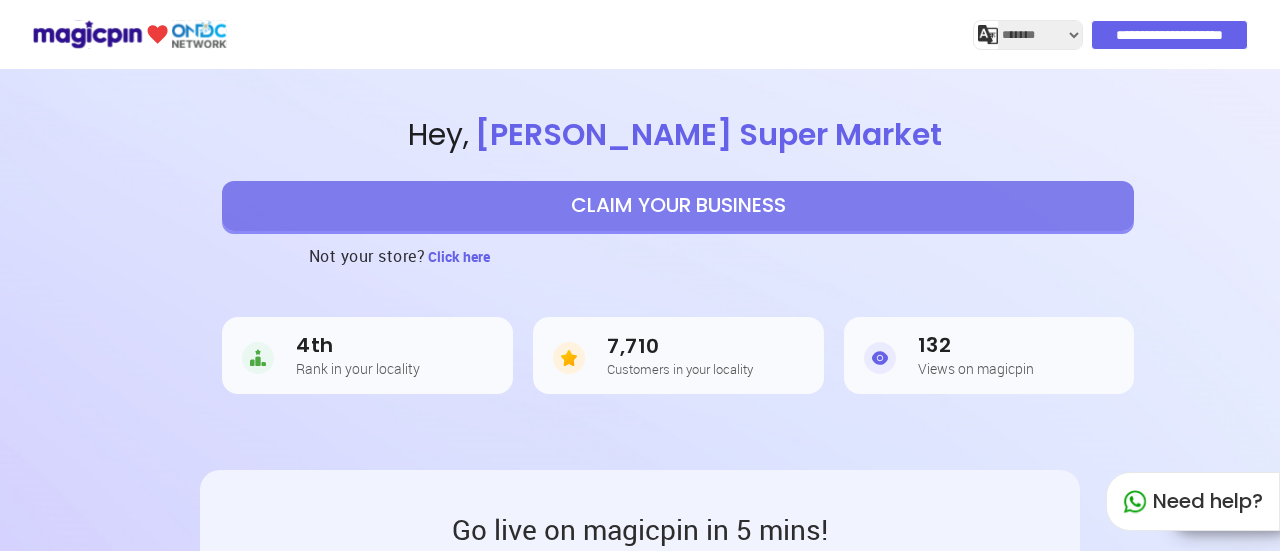 select on "*******" 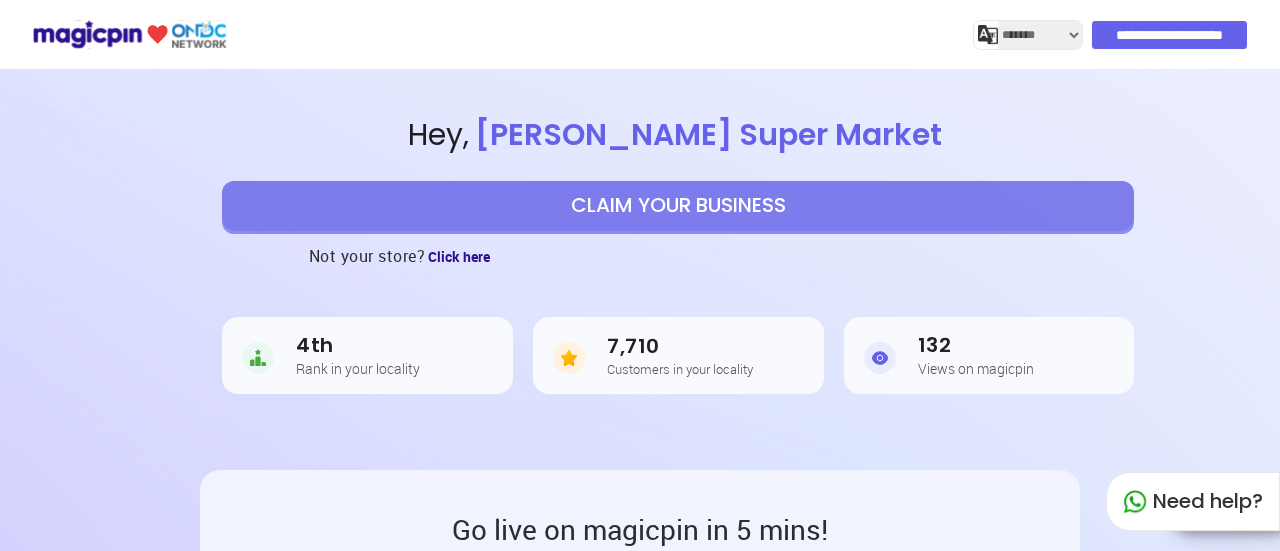 scroll, scrollTop: 0, scrollLeft: 0, axis: both 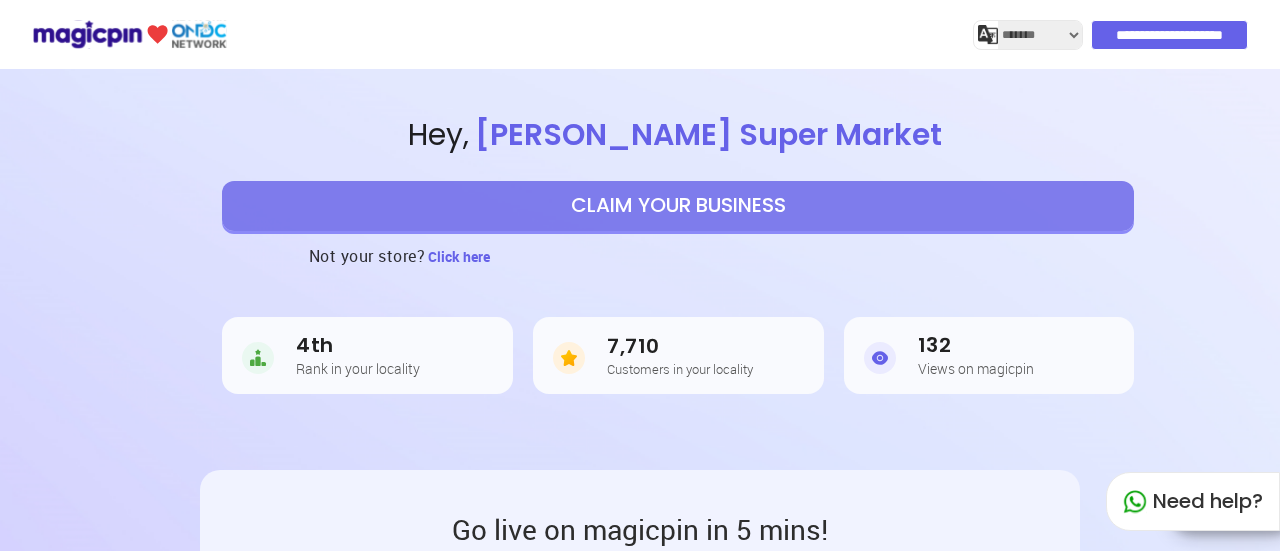 click on "CLAIM YOUR BUSINESS" at bounding box center [678, 206] 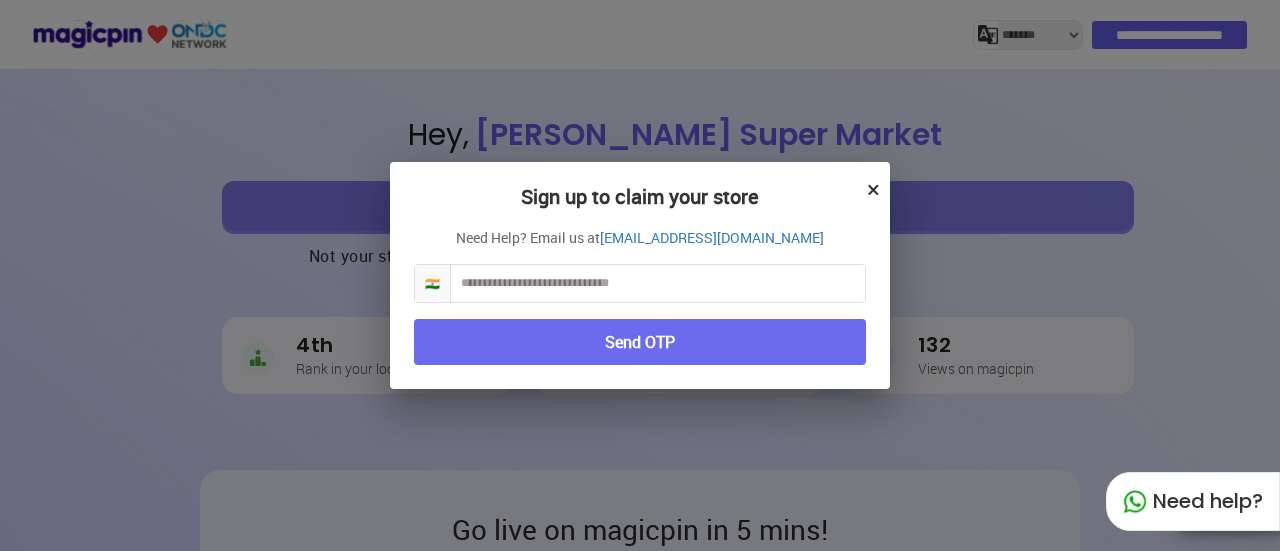 click at bounding box center [658, 283] 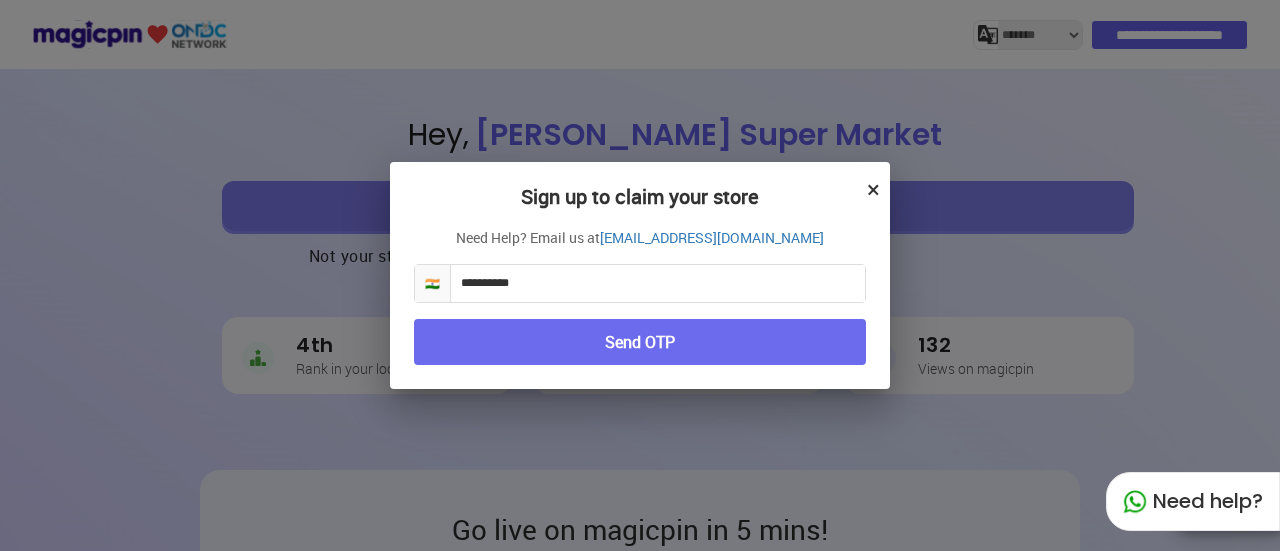 type on "**********" 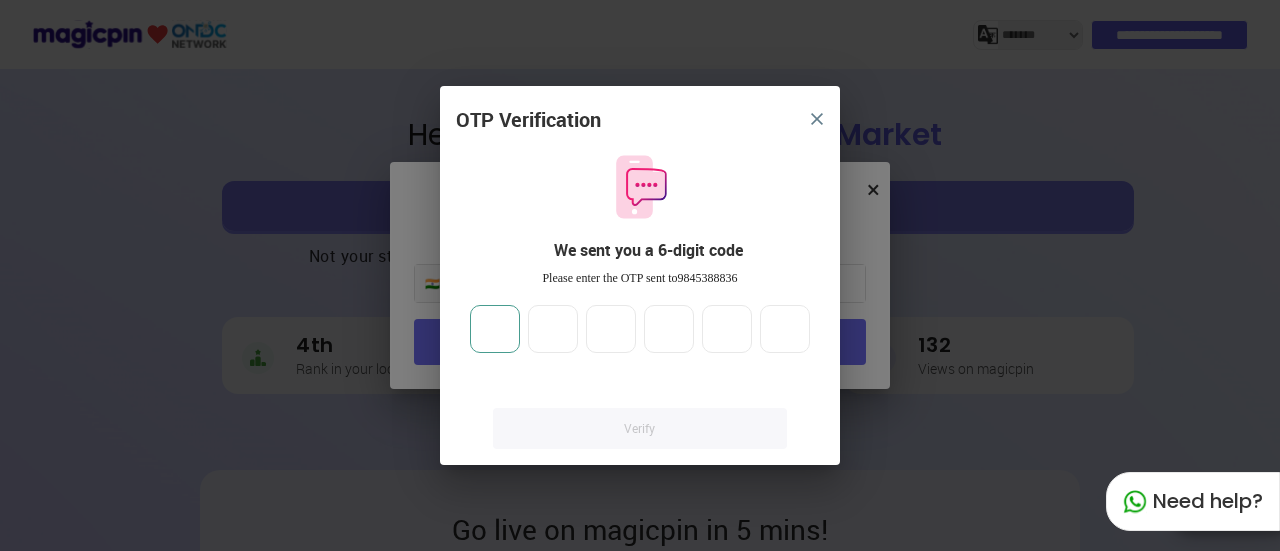 drag, startPoint x: 492, startPoint y: 317, endPoint x: 480, endPoint y: 317, distance: 12 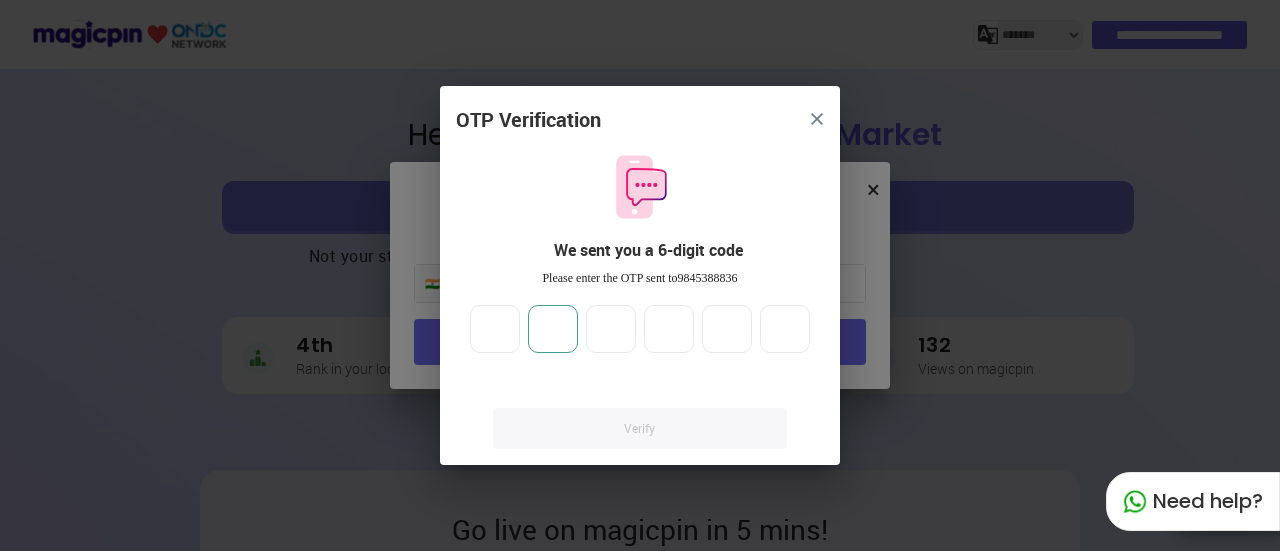 type on "*" 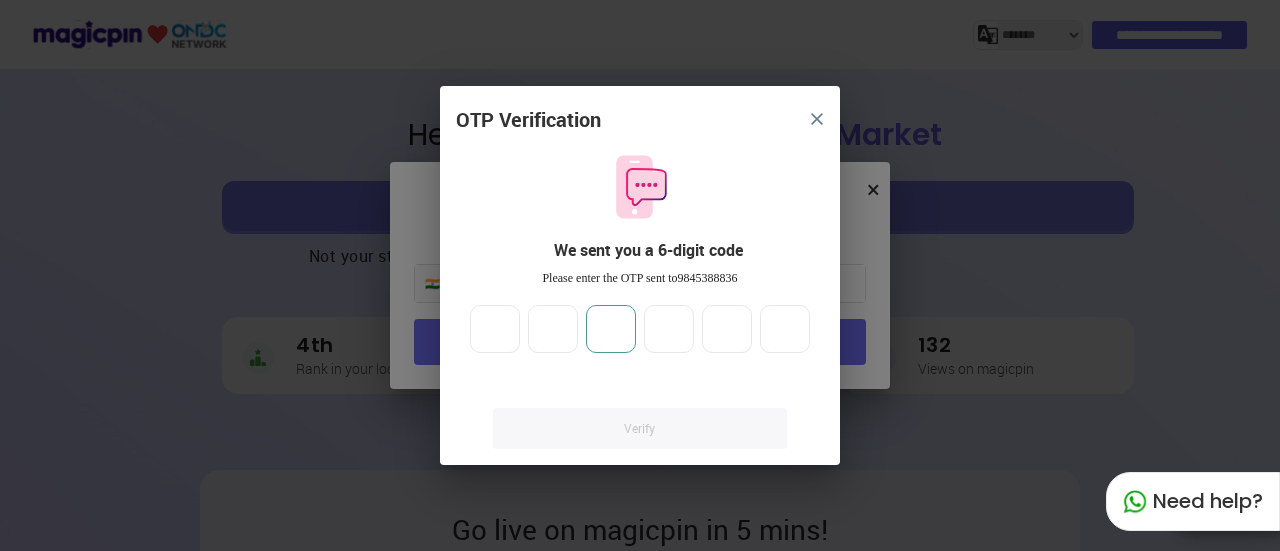 type on "*" 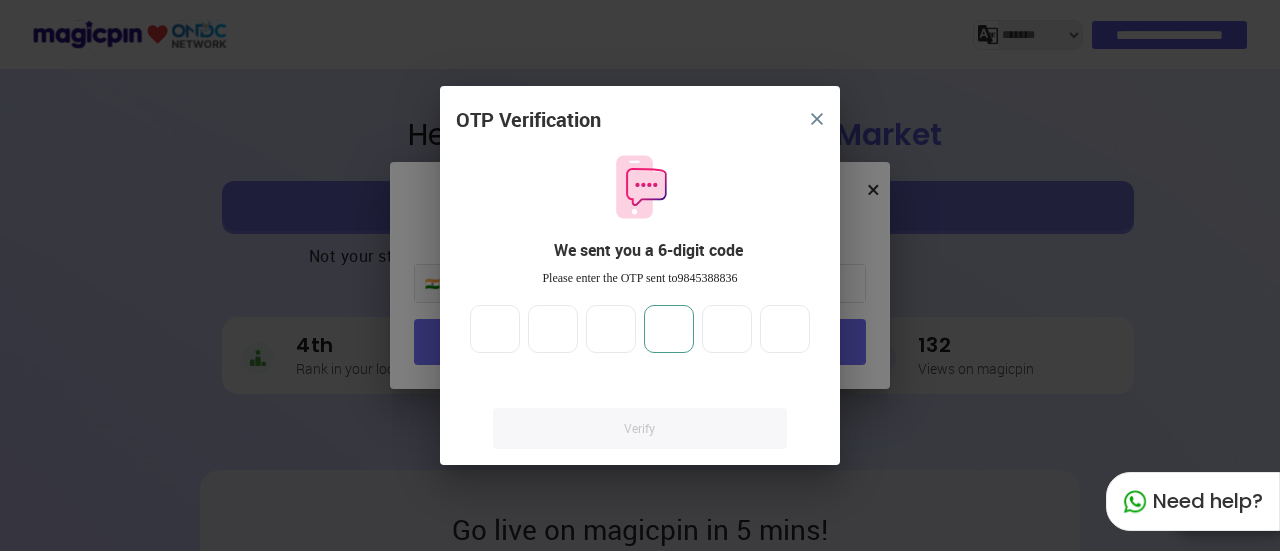 type on "*" 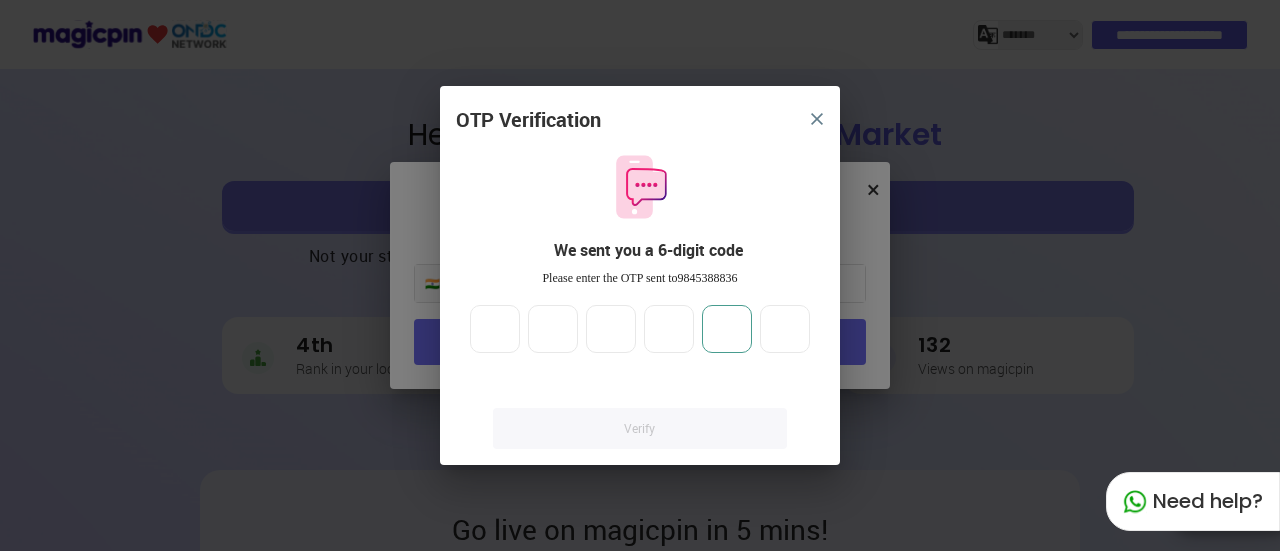 type on "*" 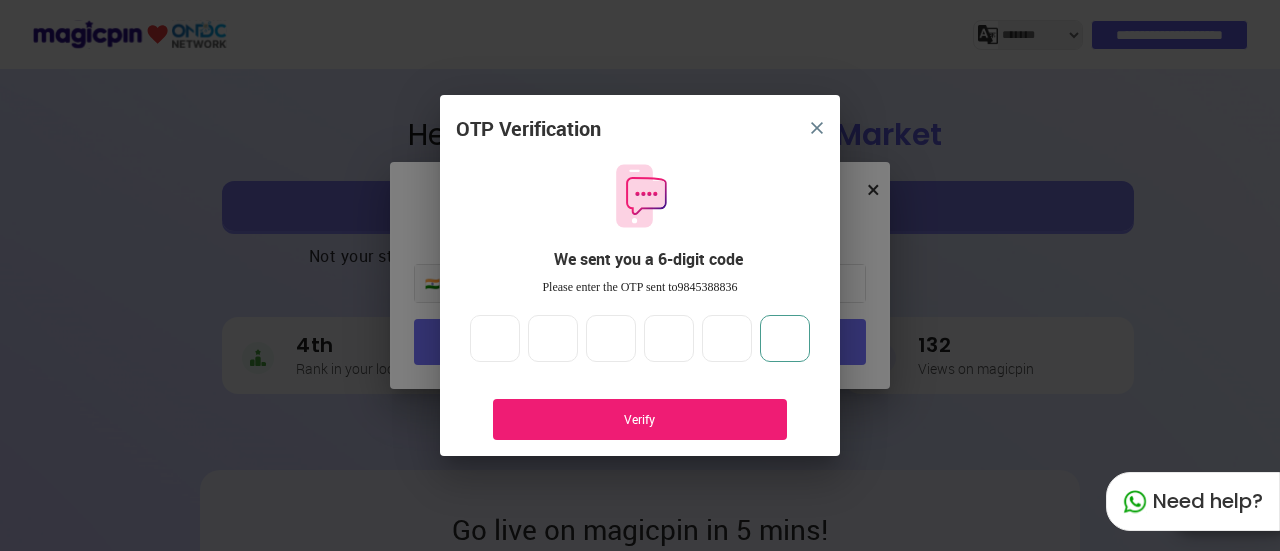 type on "*" 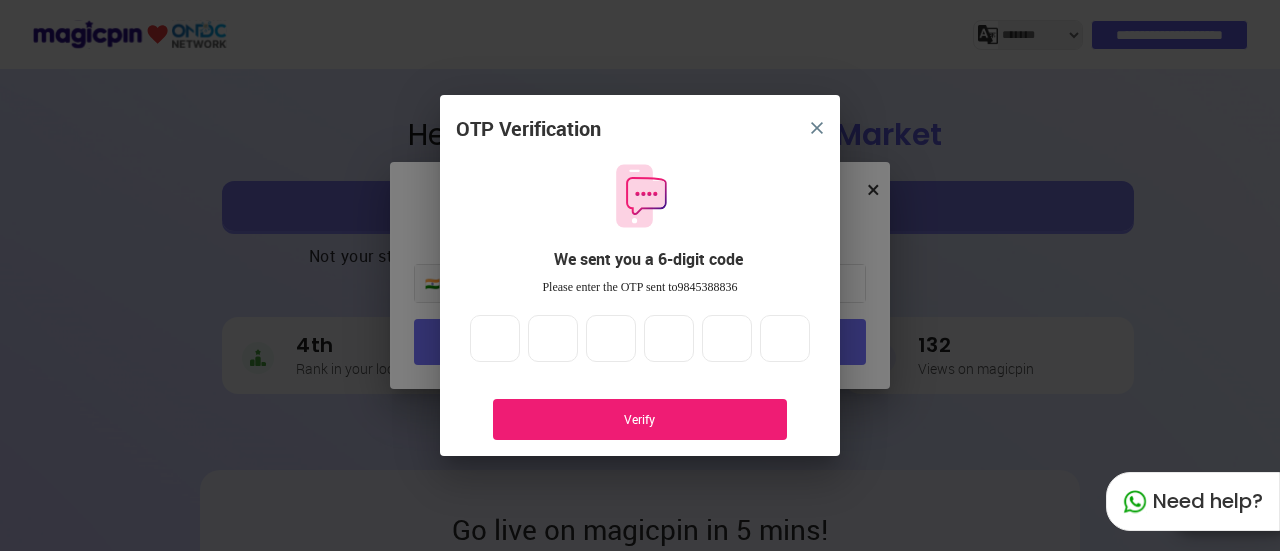 click on "Verify" at bounding box center [640, 419] 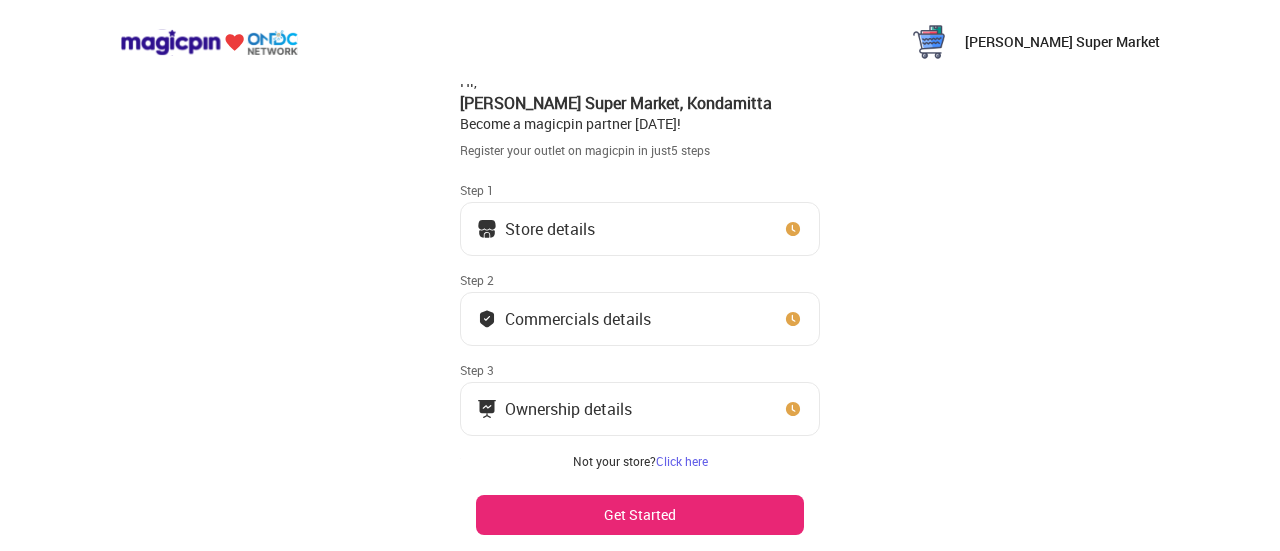scroll, scrollTop: 0, scrollLeft: 0, axis: both 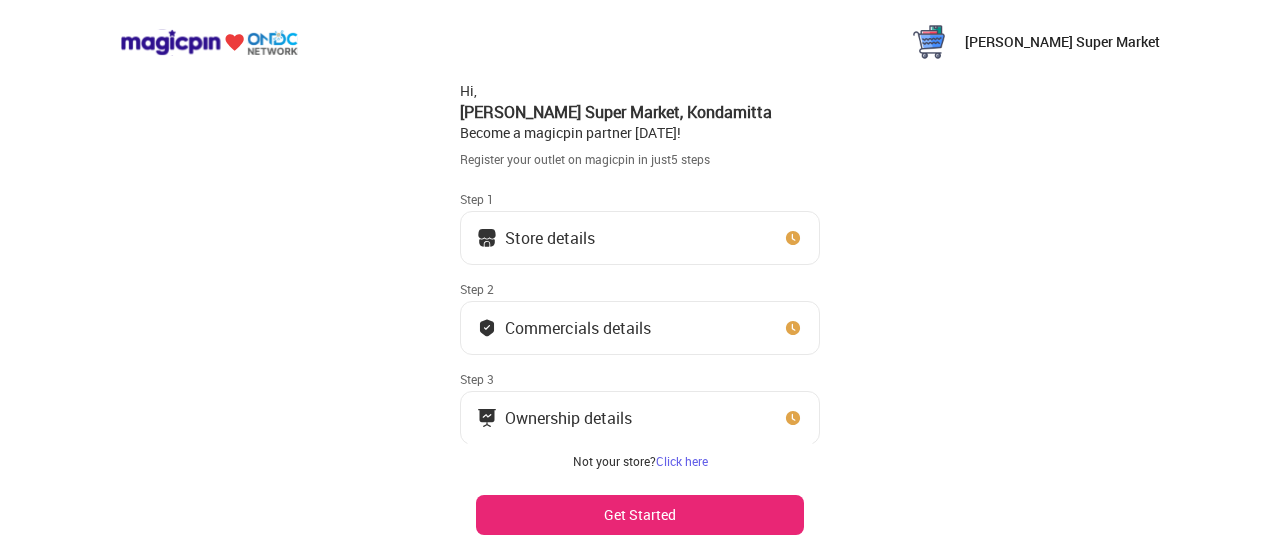 click on "Store details" at bounding box center [550, 238] 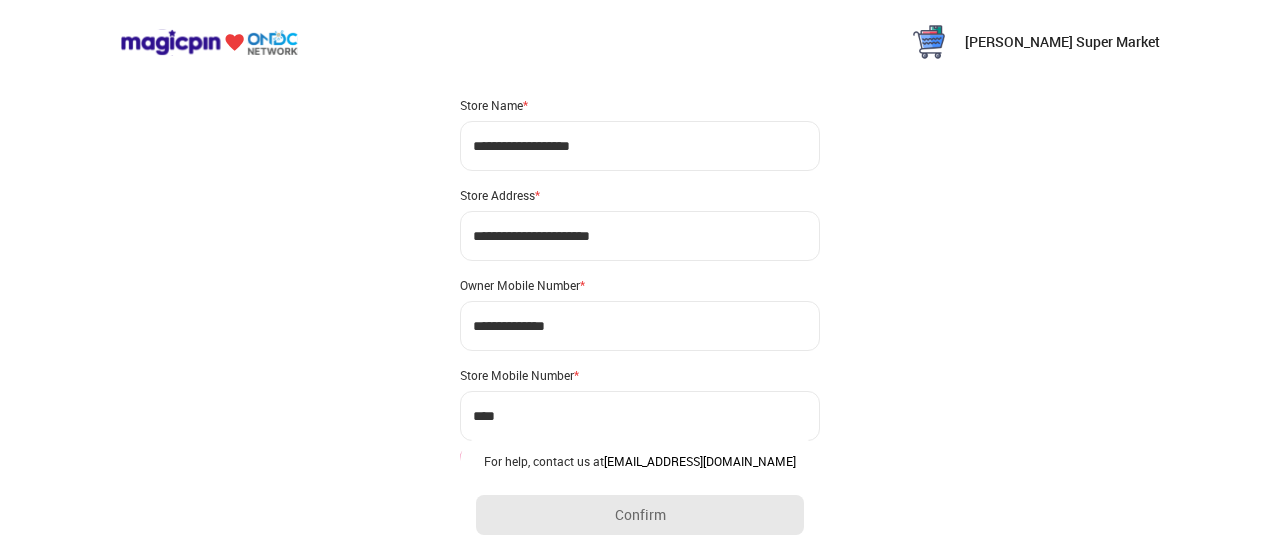 scroll, scrollTop: 240, scrollLeft: 0, axis: vertical 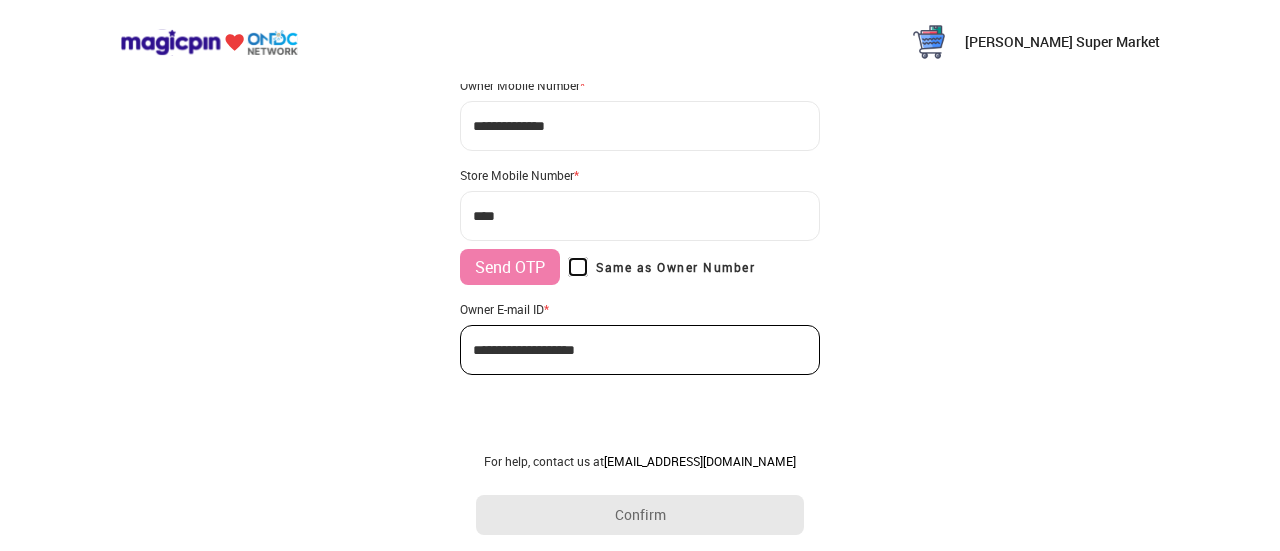 type on "**********" 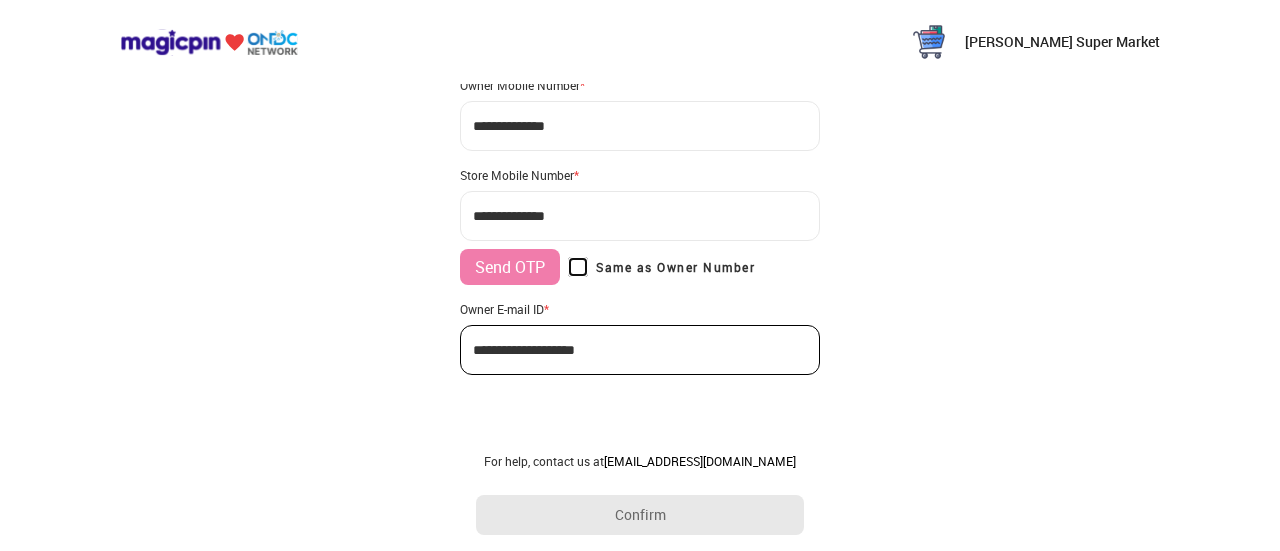 scroll, scrollTop: 224, scrollLeft: 0, axis: vertical 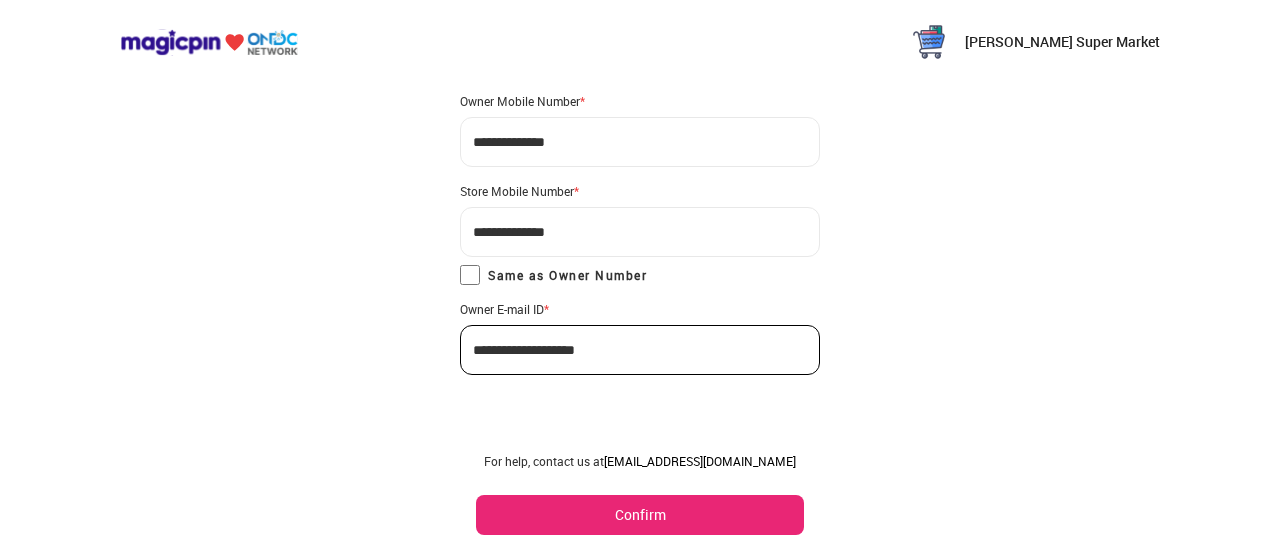 click on "Confirm" at bounding box center [640, 515] 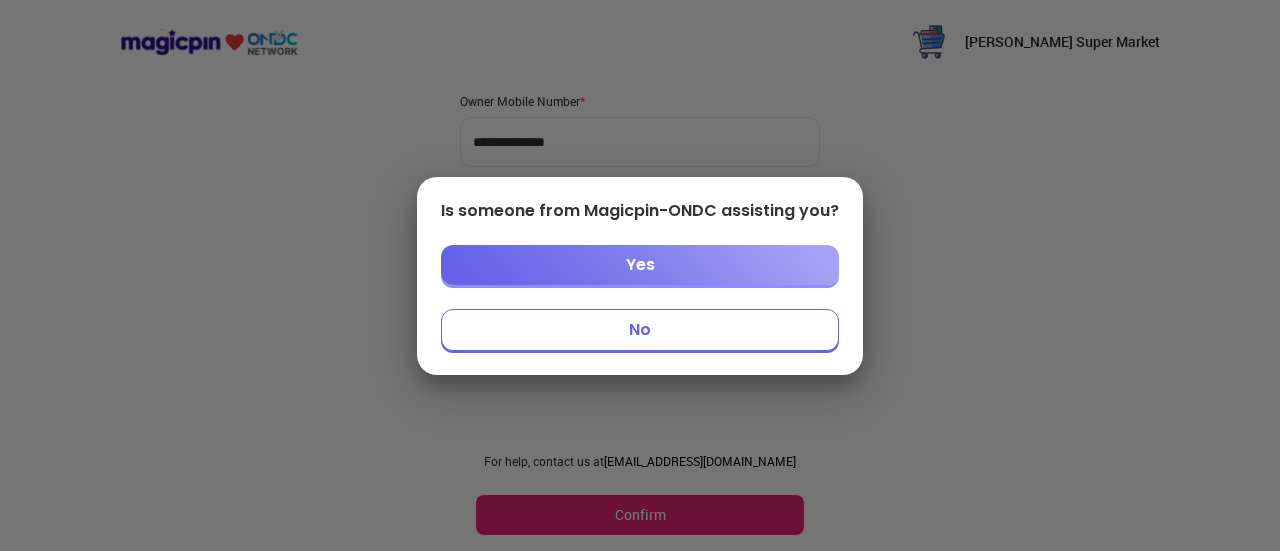 click on "No" at bounding box center (640, 330) 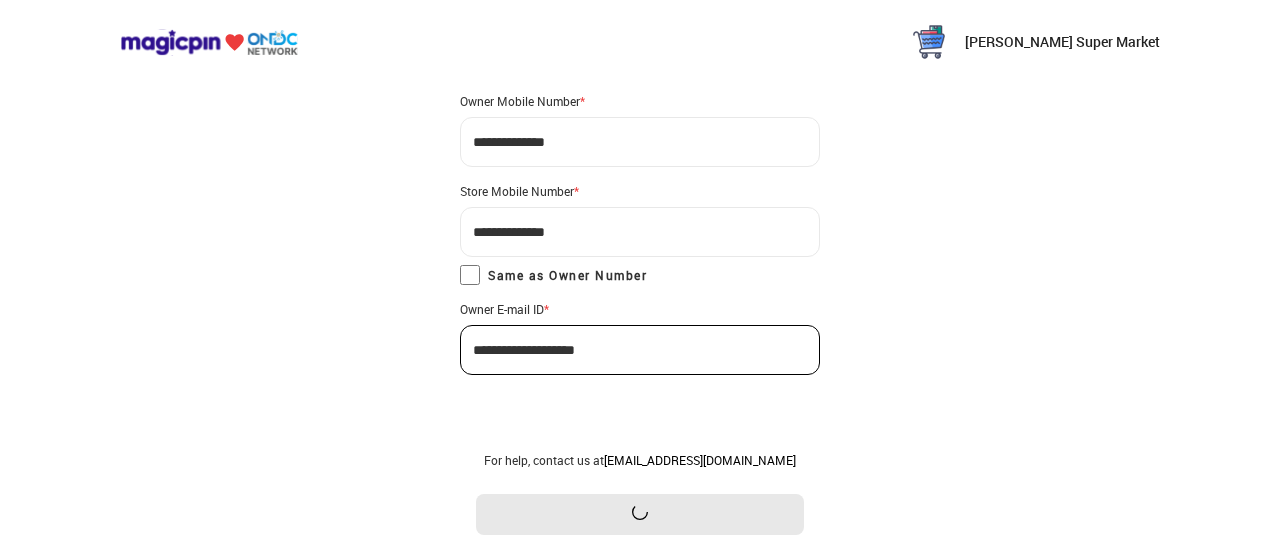 scroll, scrollTop: 86, scrollLeft: 0, axis: vertical 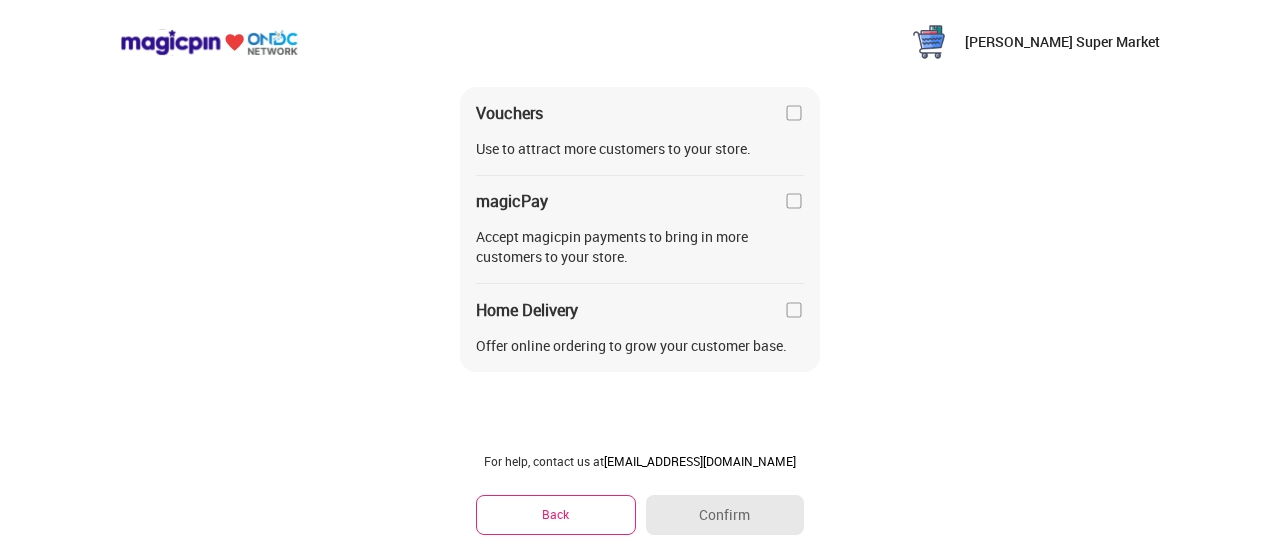 click at bounding box center [794, 310] 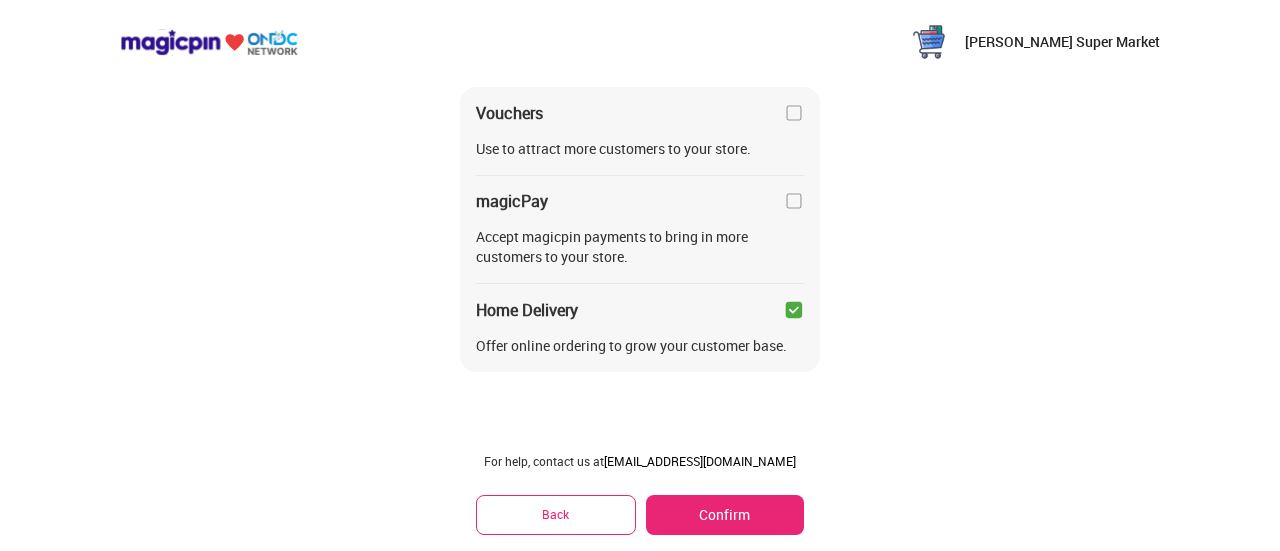 click on "Confirm" at bounding box center [725, 515] 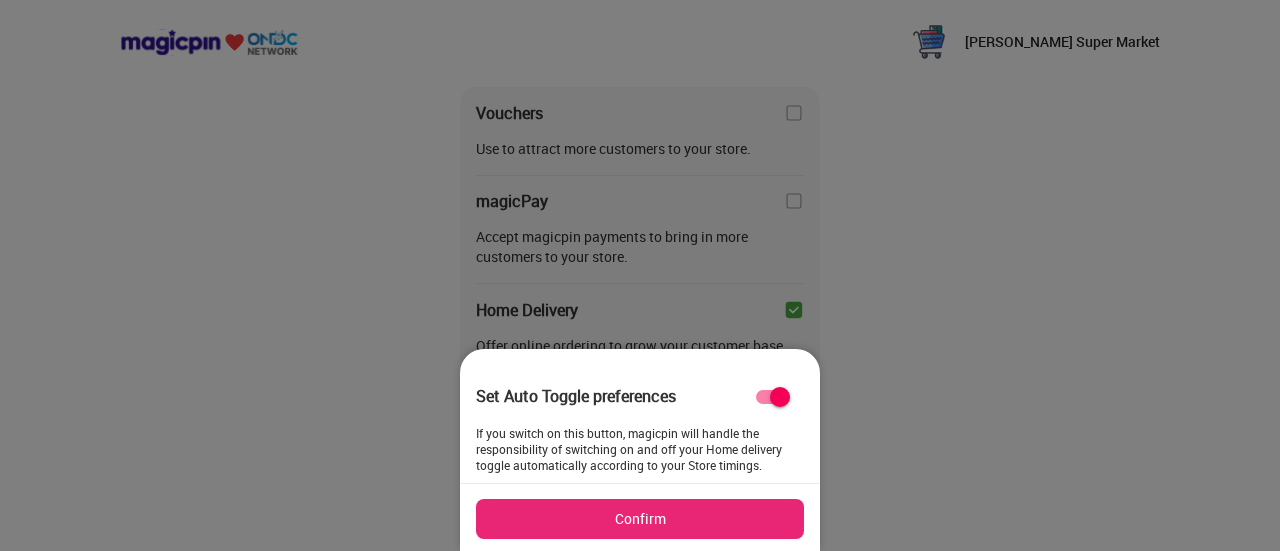 click on "Confirm" at bounding box center [640, 519] 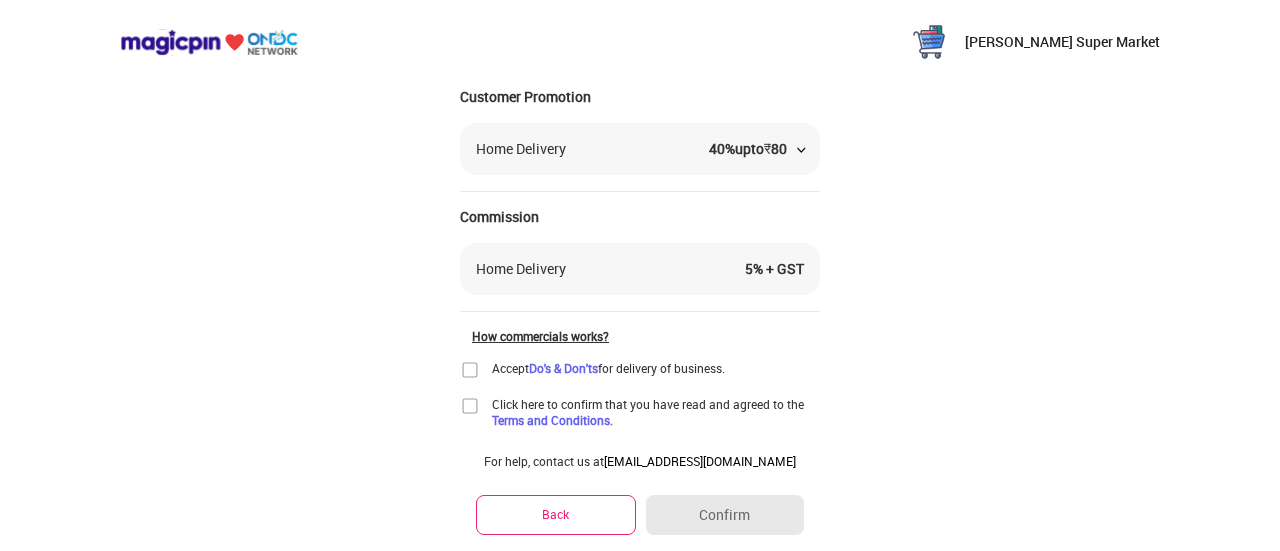 click on "40 %  upto  ₹ 80" at bounding box center [756, 149] 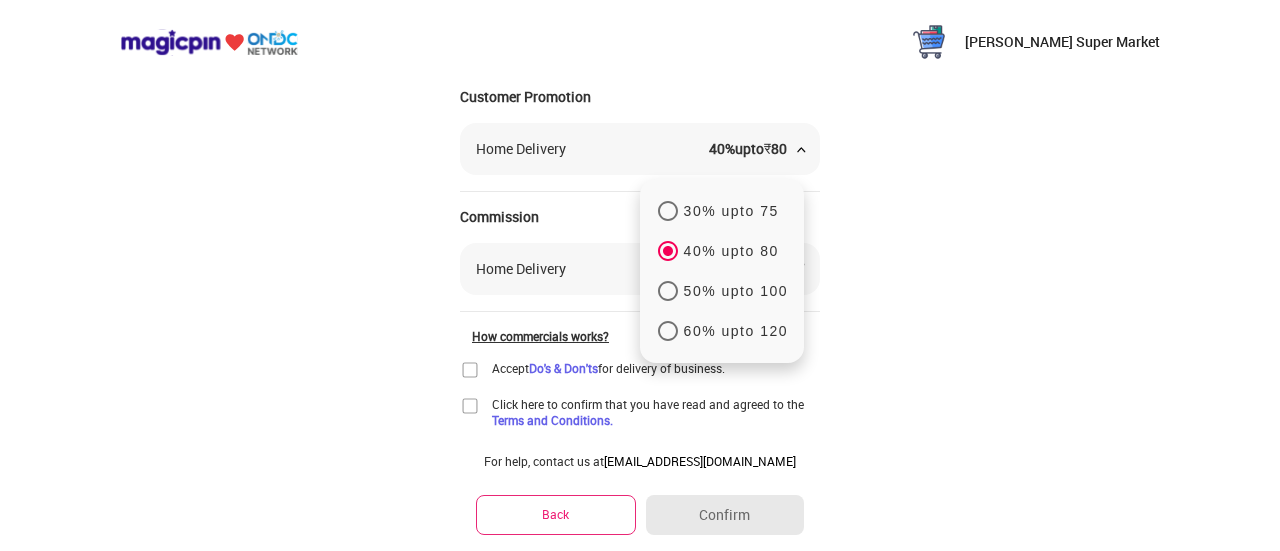 click on "Selvam Super Market Confirm  Commercials Step 2/4 Please confirm your commercial details Customer Promotion Home Delivery 40 %  upto  ₹ 80 30% upto 75 40% upto 80 50% upto 100 60% upto 120 Commission Home Delivery 5 % + GST How commercials works? Accept  Do's & Don'ts  for delivery of business. Click here to confirm that you have read and agreed to the  Terms and Conditions. For help, contact us at  partner@magicpin.in Back Confirm" at bounding box center [640, 261] 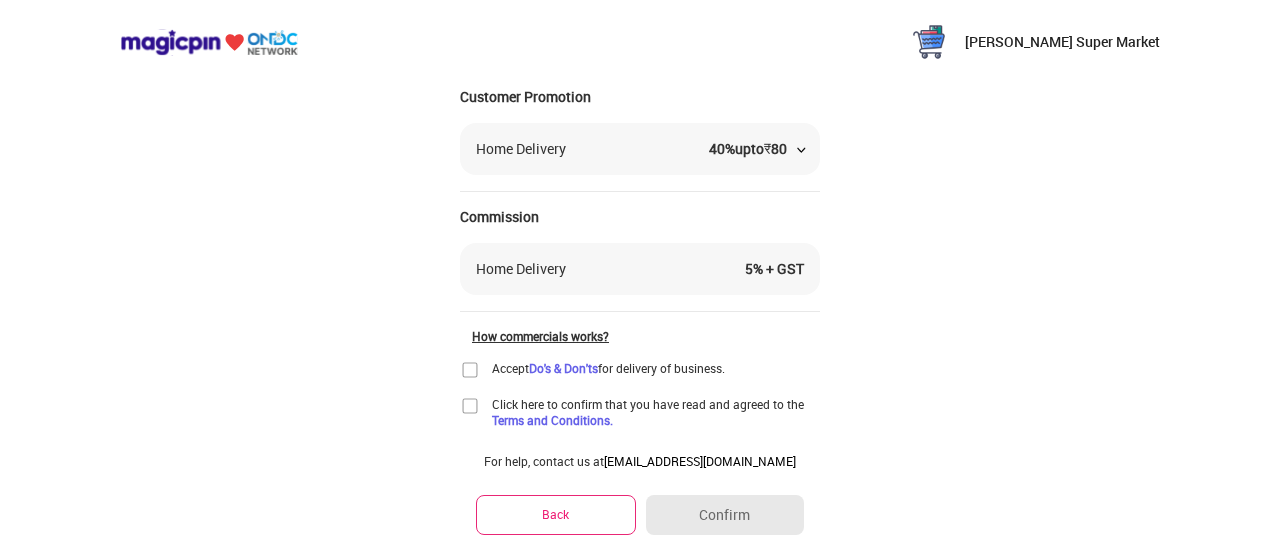 click on "40 %  upto  ₹ 80" at bounding box center [756, 149] 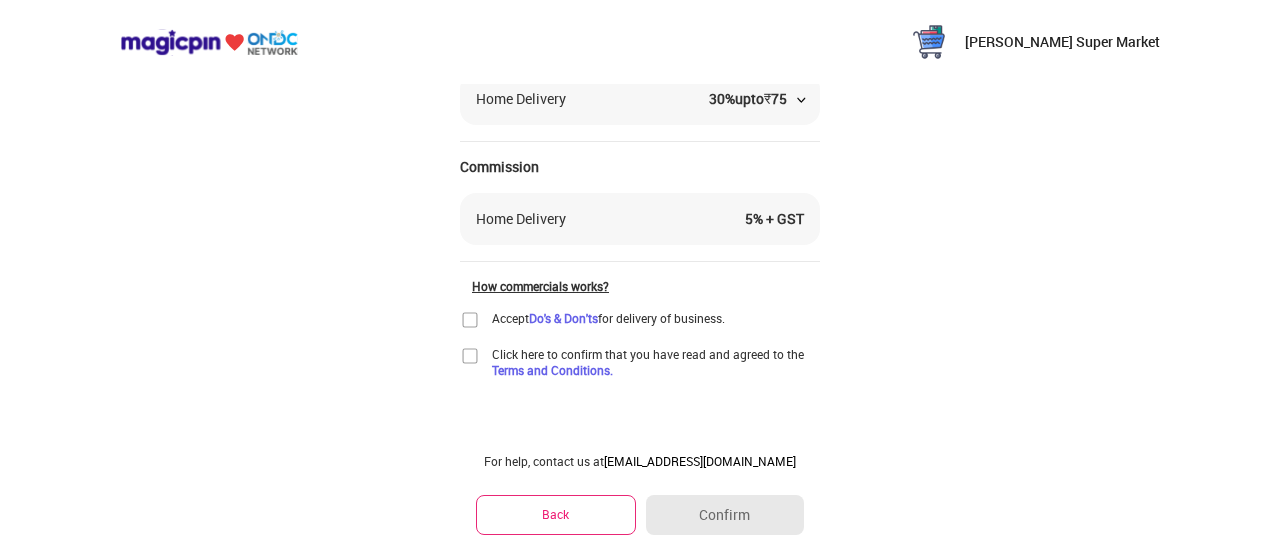 scroll, scrollTop: 142, scrollLeft: 0, axis: vertical 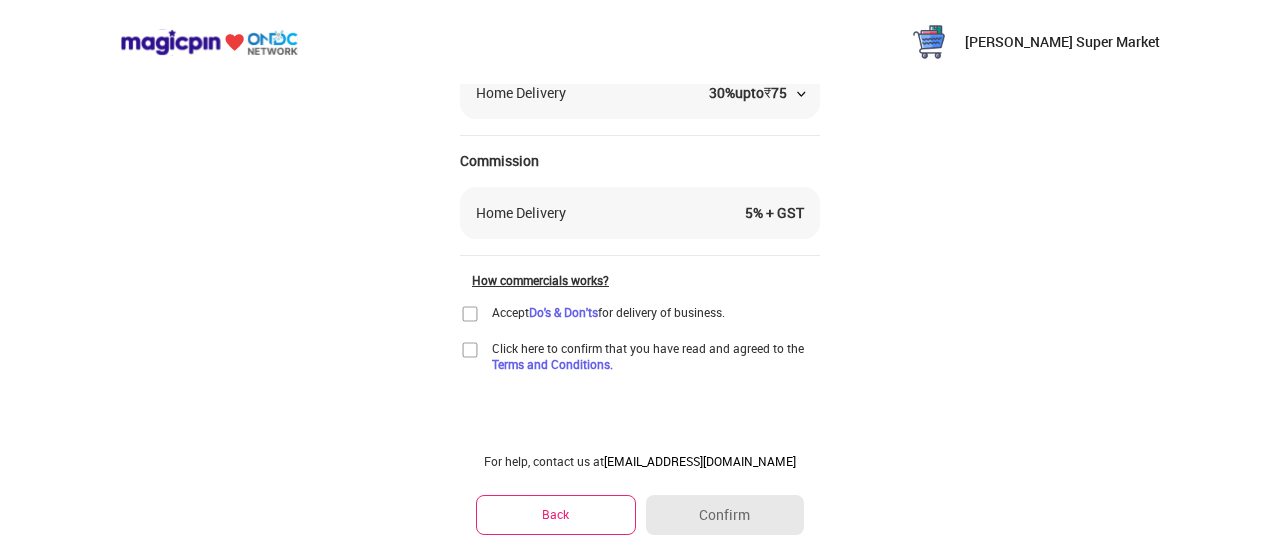 click on "Home Delivery 5 % + GST" at bounding box center (640, 213) 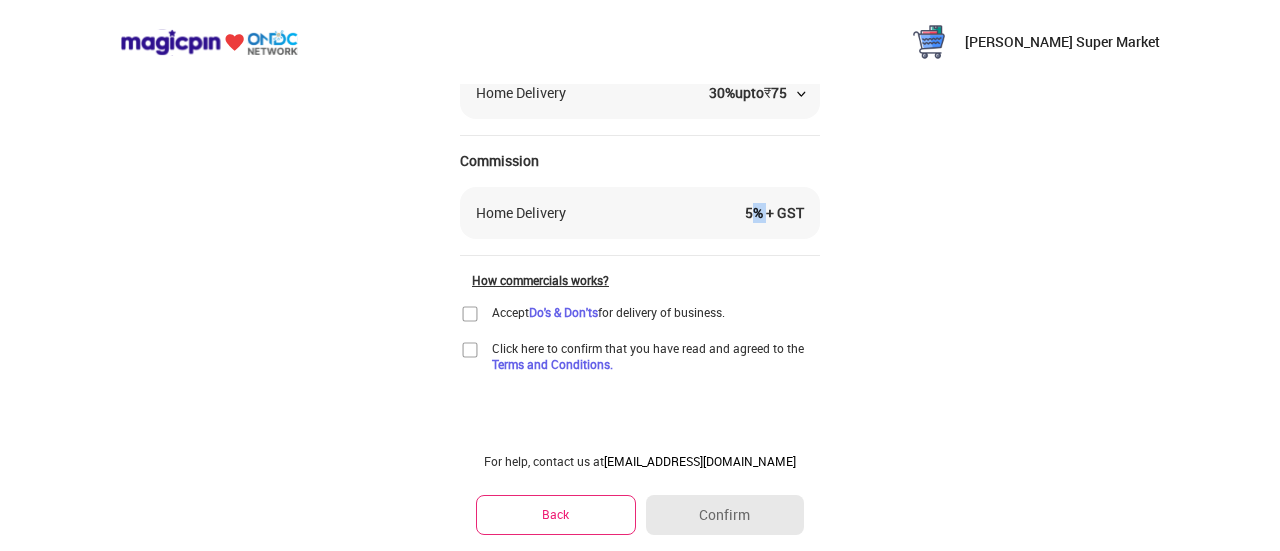 click on "5 % + GST" at bounding box center (774, 213) 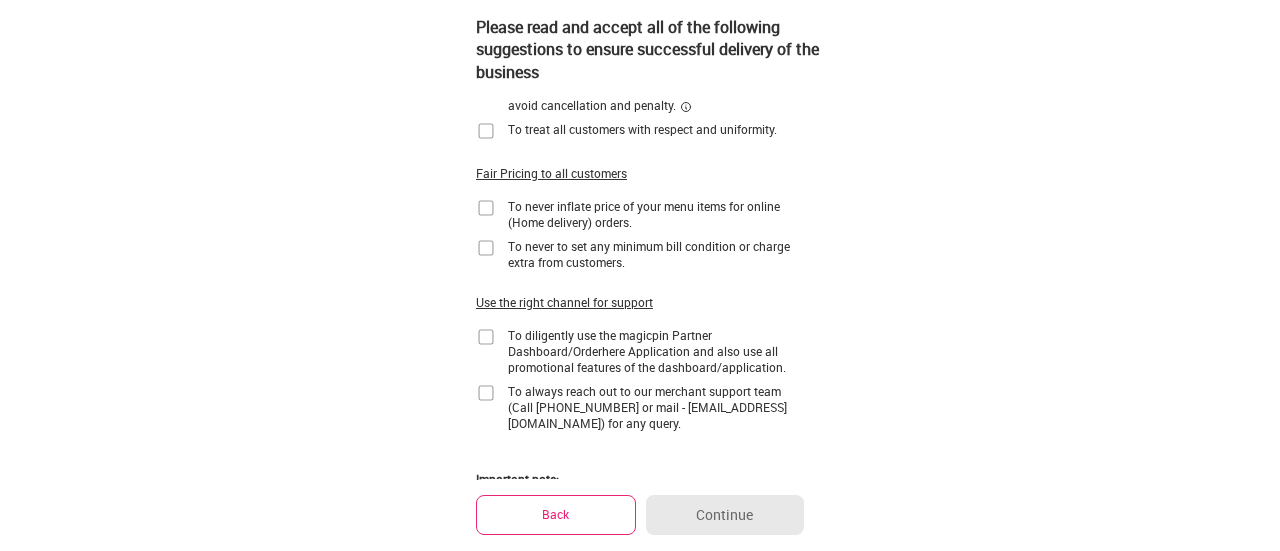 click at bounding box center [486, 131] 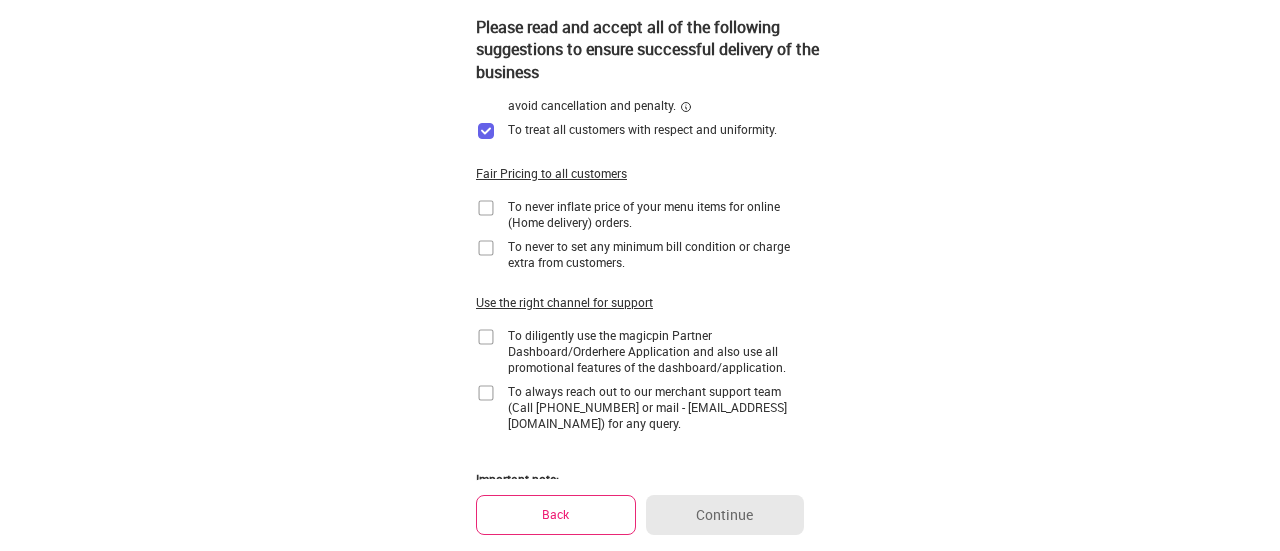 click at bounding box center (486, 208) 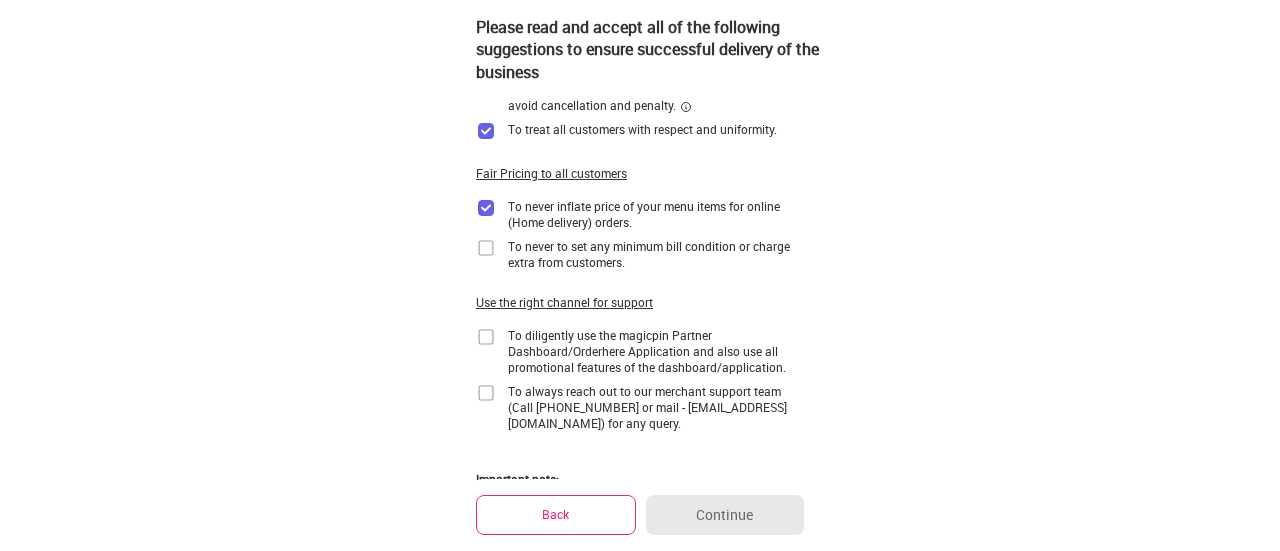 click at bounding box center (486, 248) 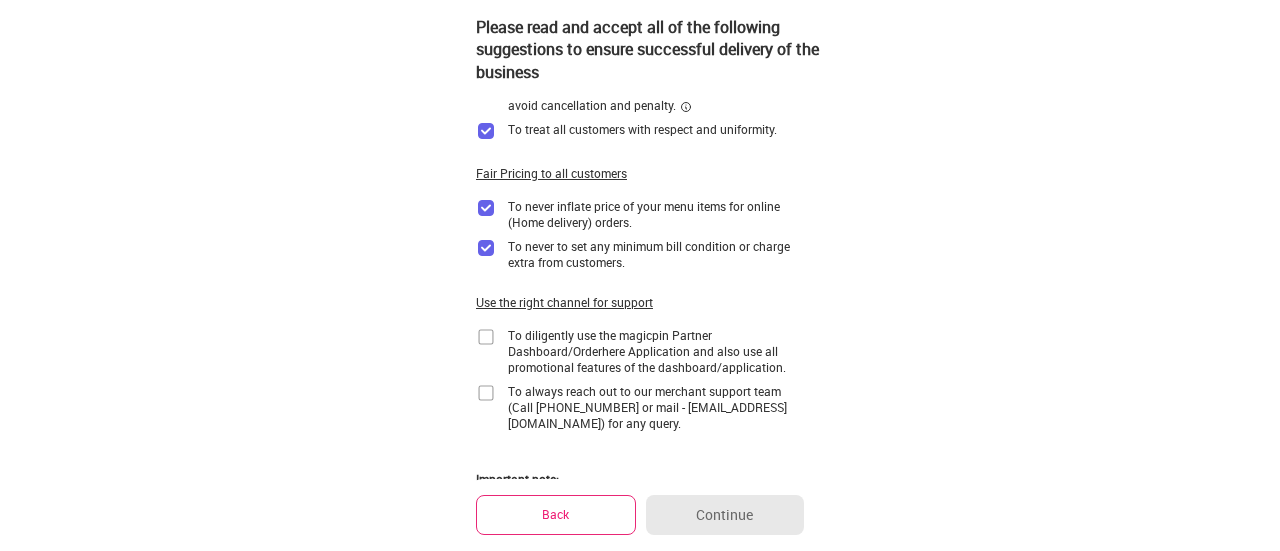click at bounding box center (486, 337) 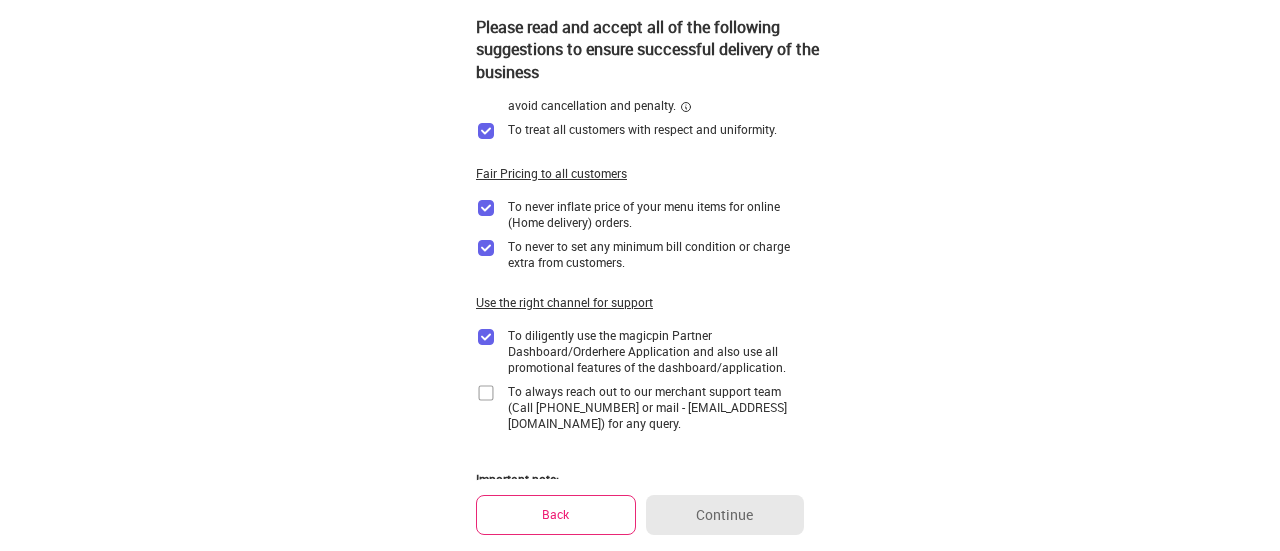 click at bounding box center [486, 393] 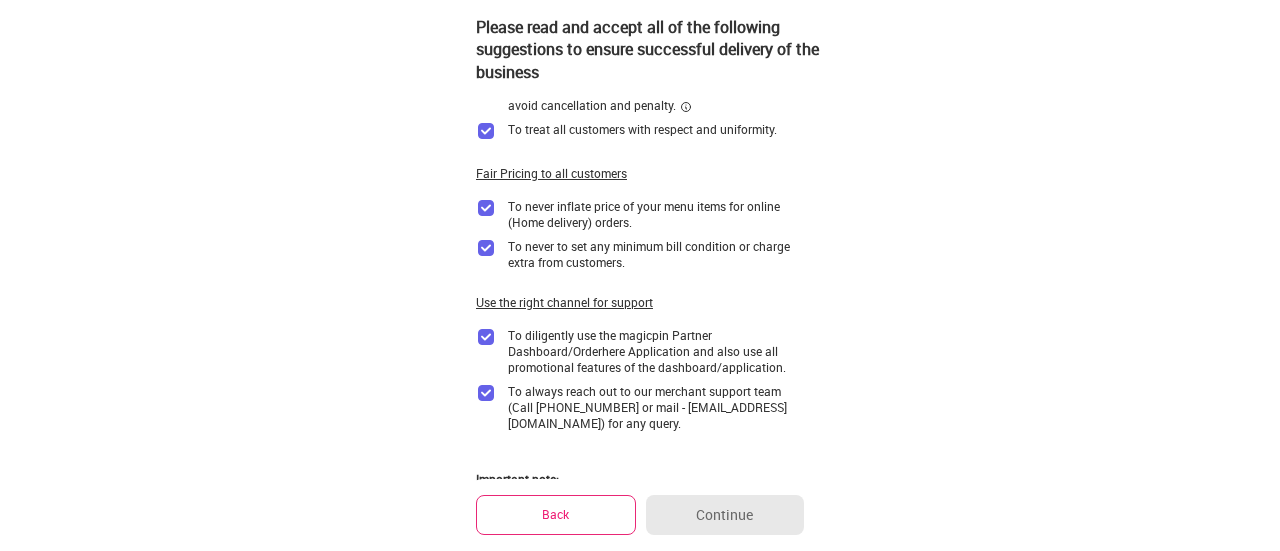 scroll, scrollTop: 341, scrollLeft: 0, axis: vertical 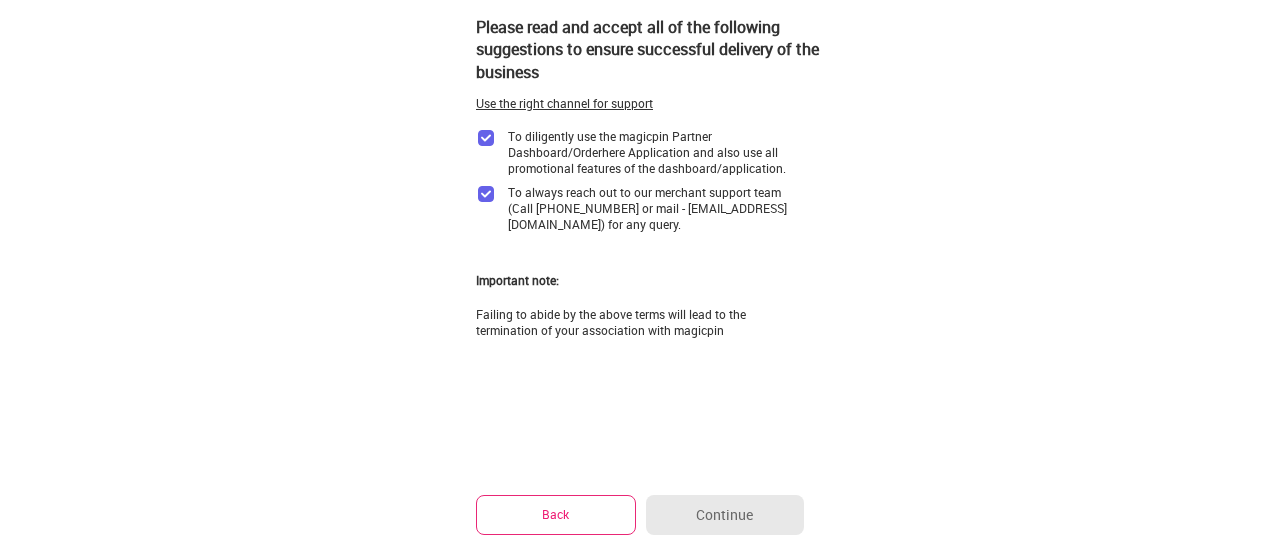 click on "Back" at bounding box center (556, 514) 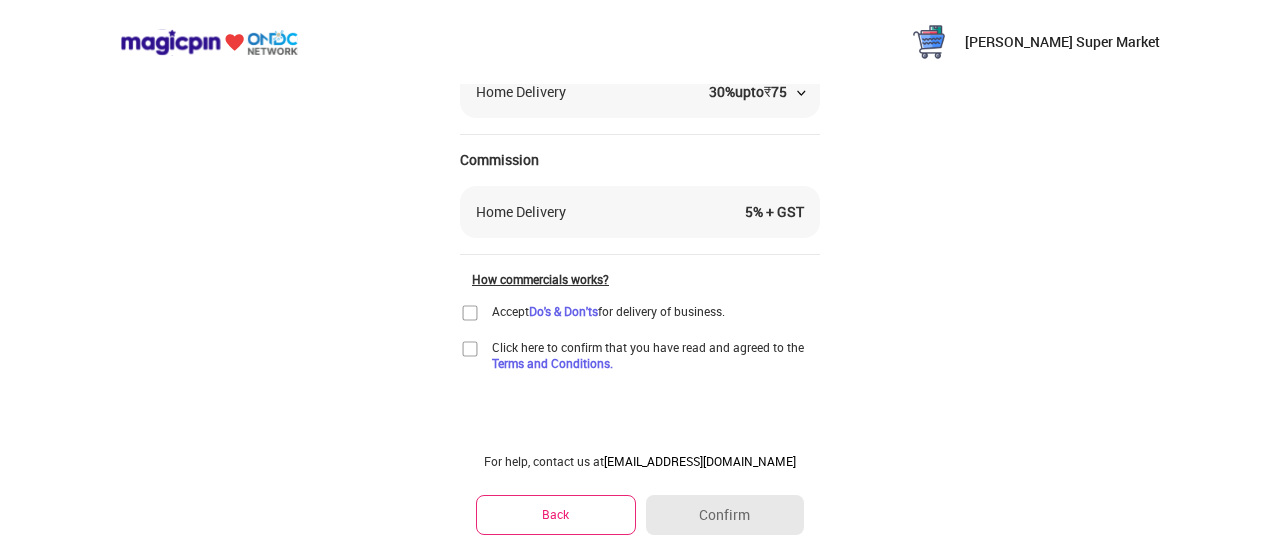 scroll, scrollTop: 142, scrollLeft: 0, axis: vertical 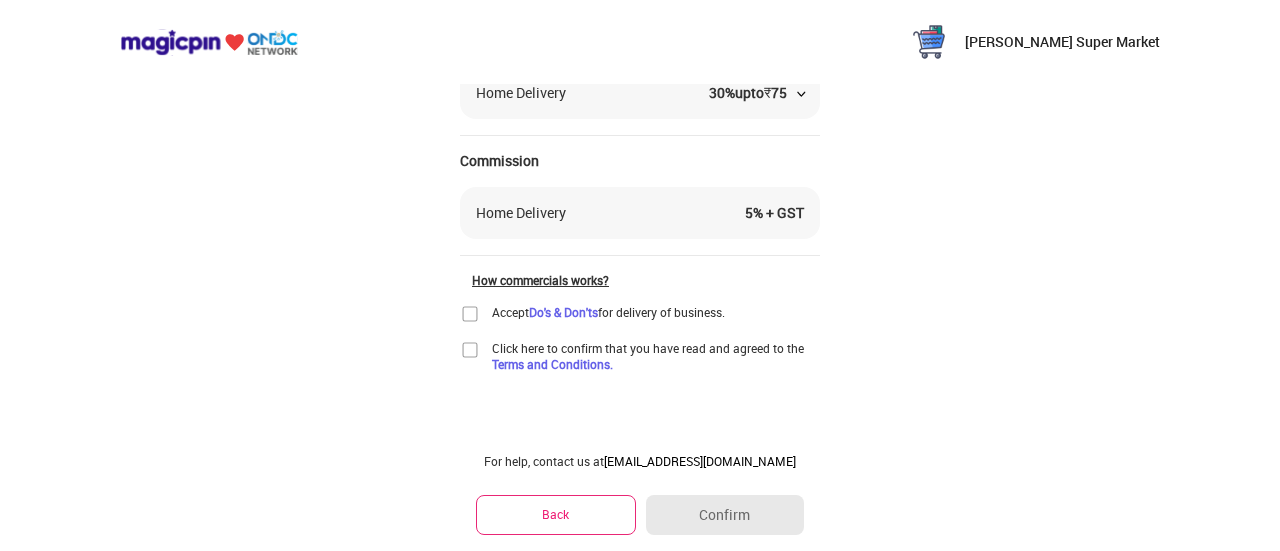 click at bounding box center [470, 314] 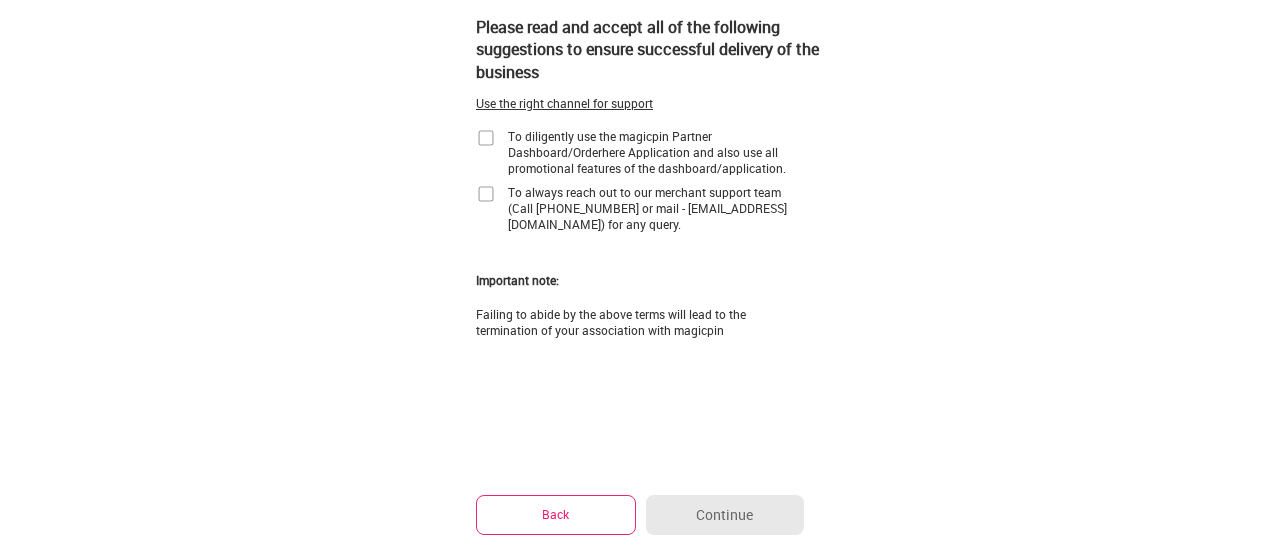 click at bounding box center [486, 138] 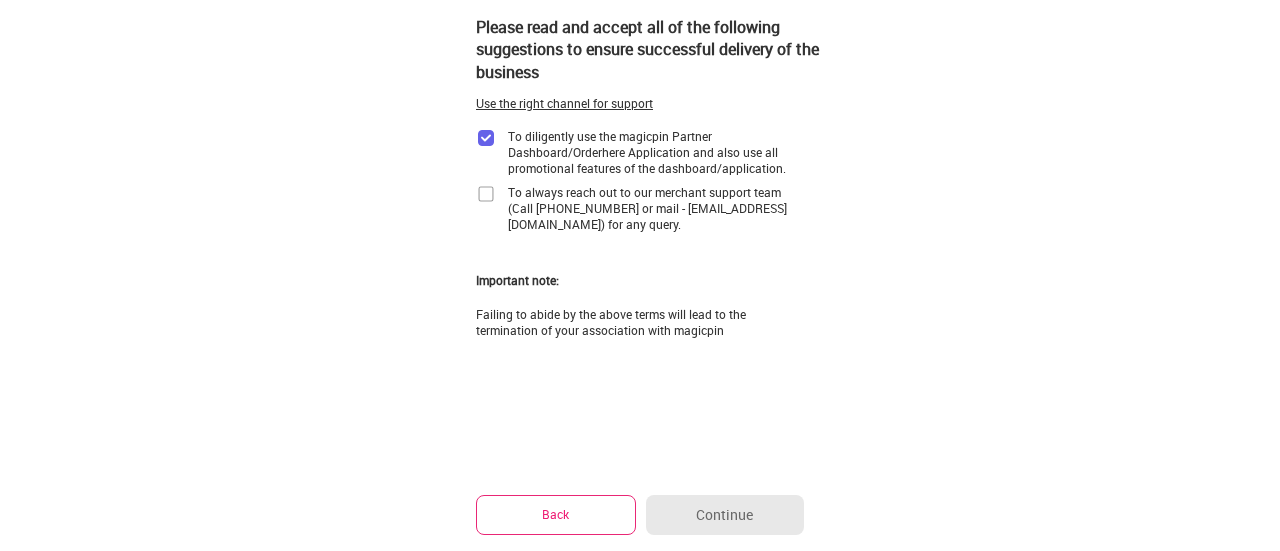 click at bounding box center (486, 194) 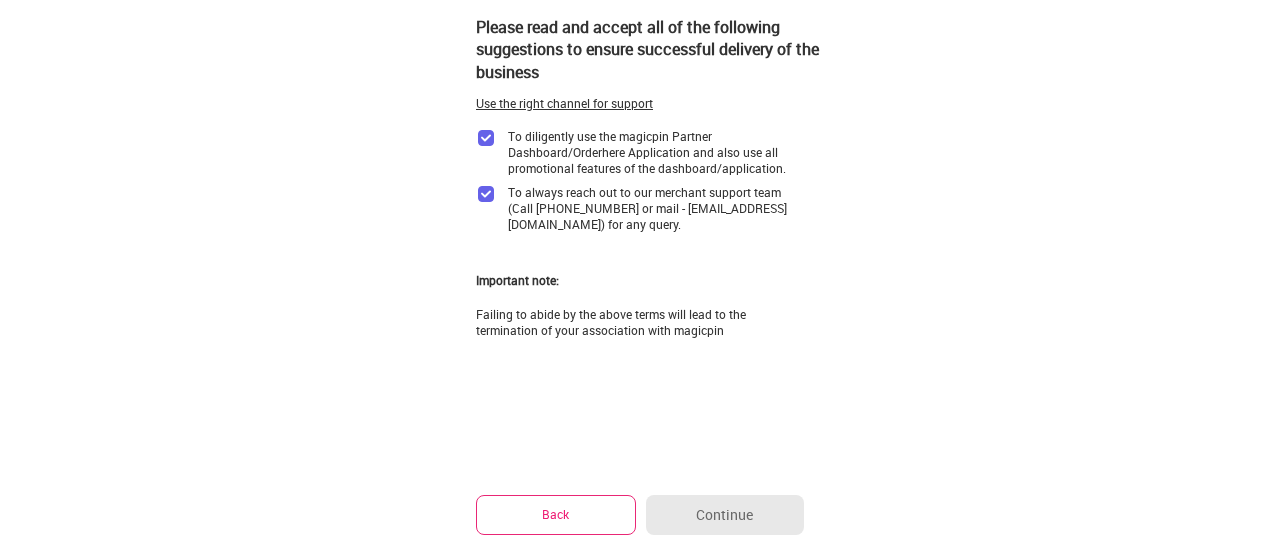 click on "Back" at bounding box center (556, 514) 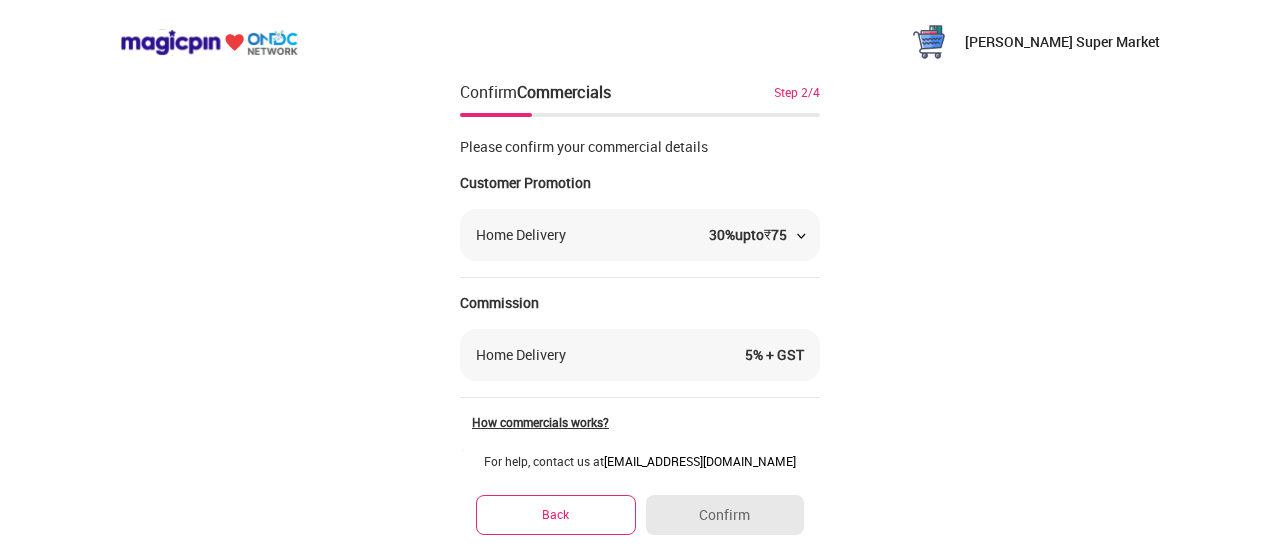 scroll, scrollTop: 0, scrollLeft: 0, axis: both 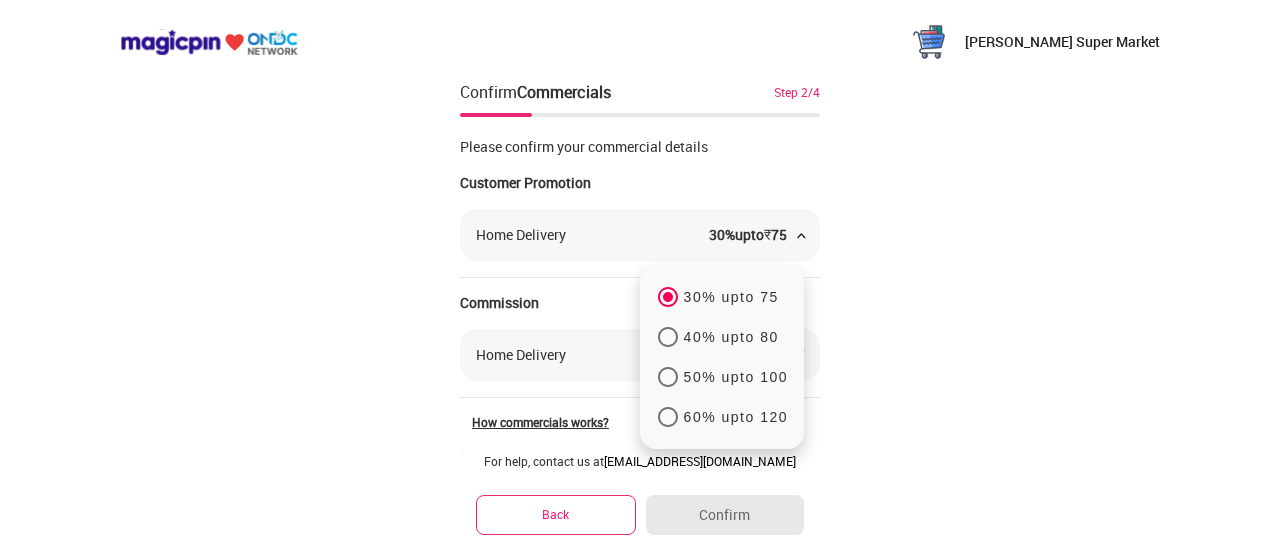 click on "30 %  upto  ₹ 75" at bounding box center [756, 235] 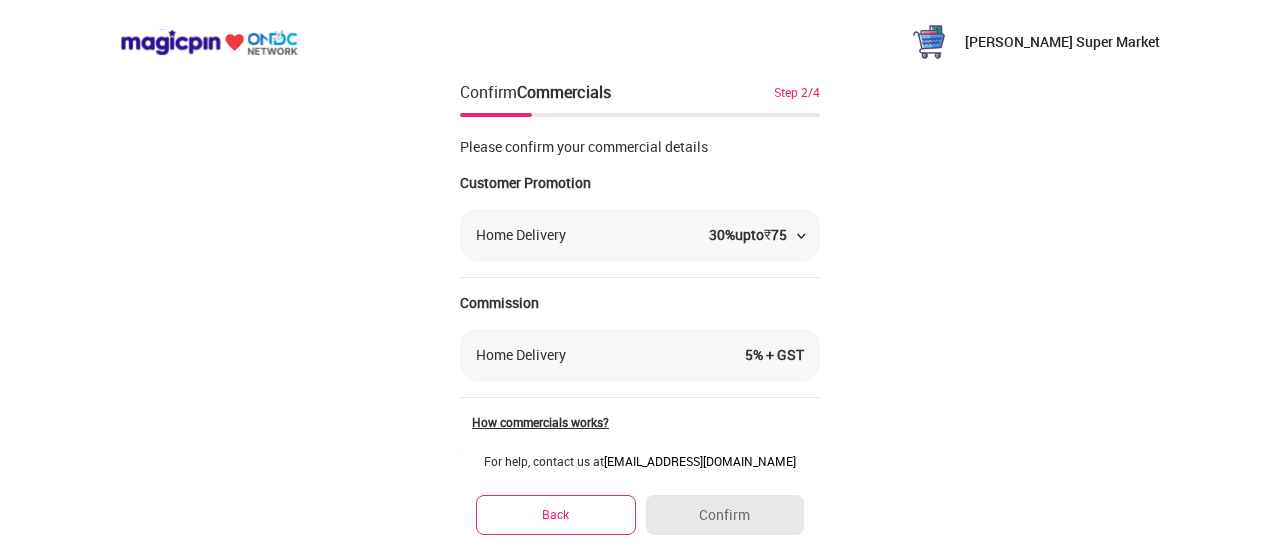 click on "5 % + GST" at bounding box center [774, 355] 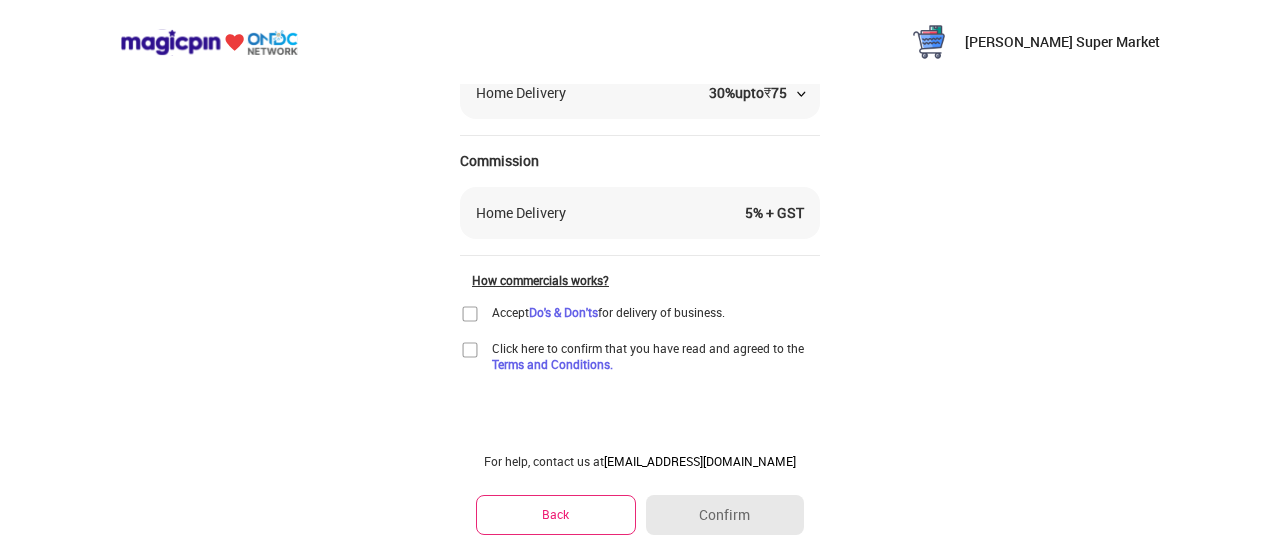 click on "Back" at bounding box center (556, 514) 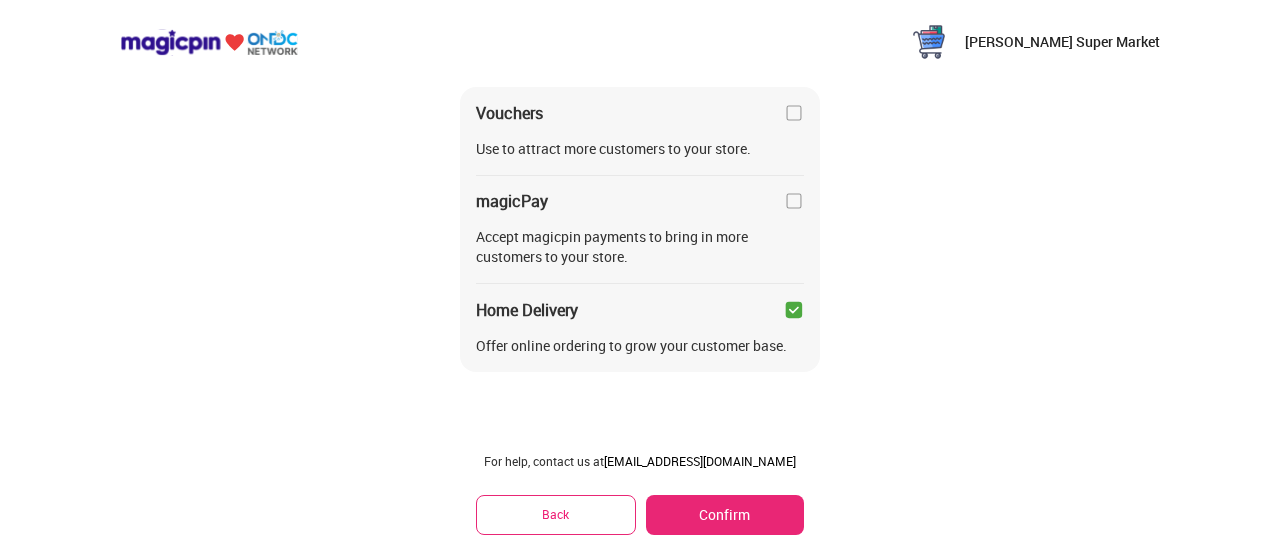 click on "Confirm" at bounding box center [725, 515] 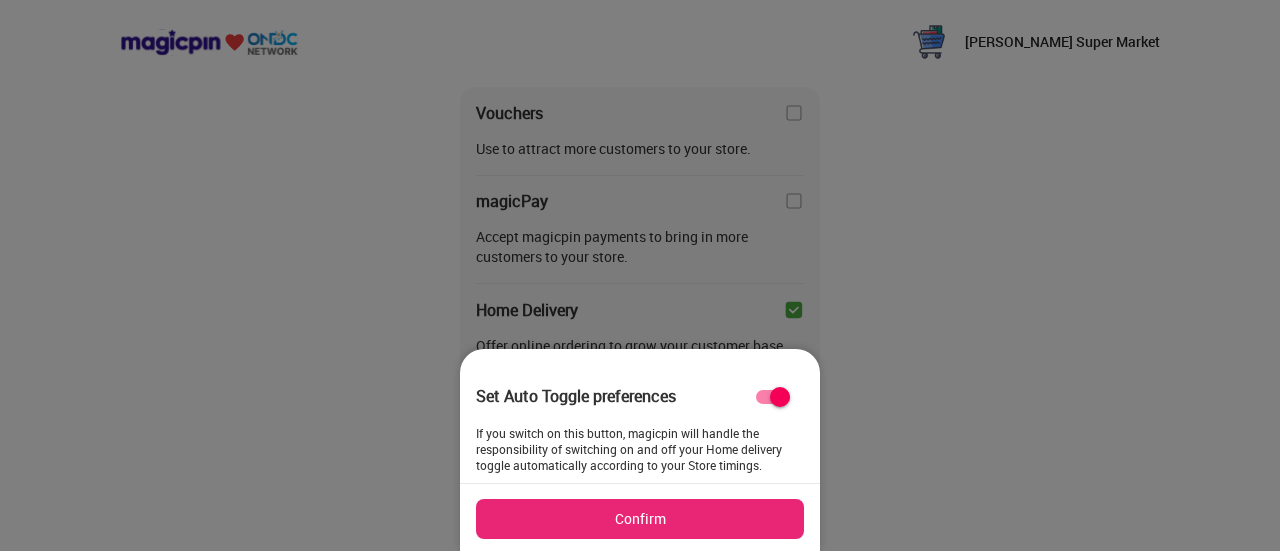 click on "Confirm" at bounding box center [640, 519] 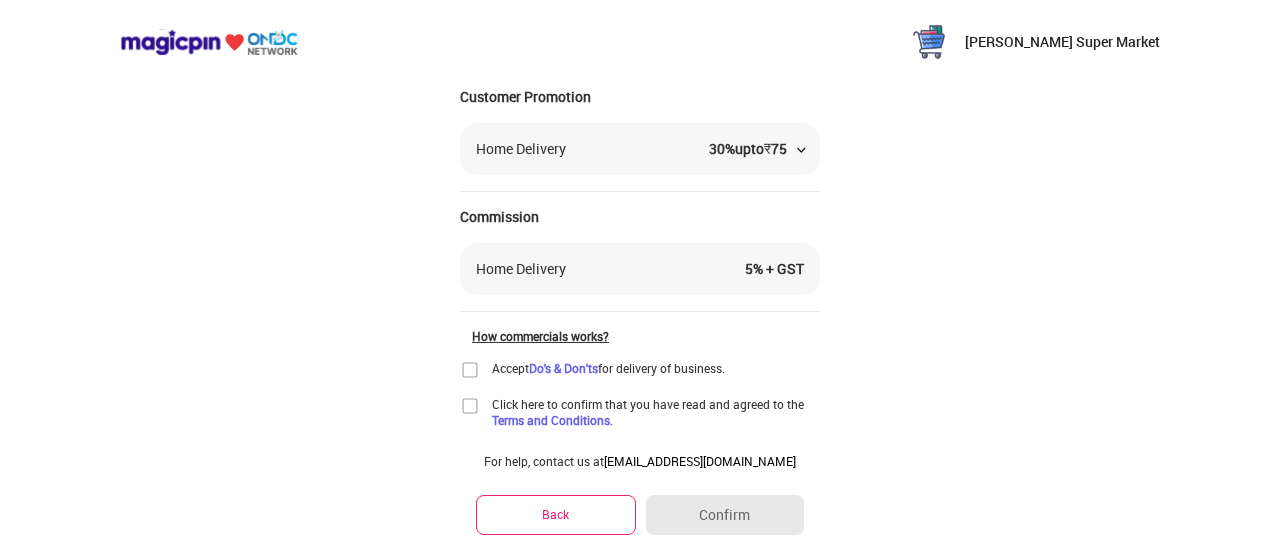 drag, startPoint x: 471, startPoint y: 405, endPoint x: 510, endPoint y: 433, distance: 48.010414 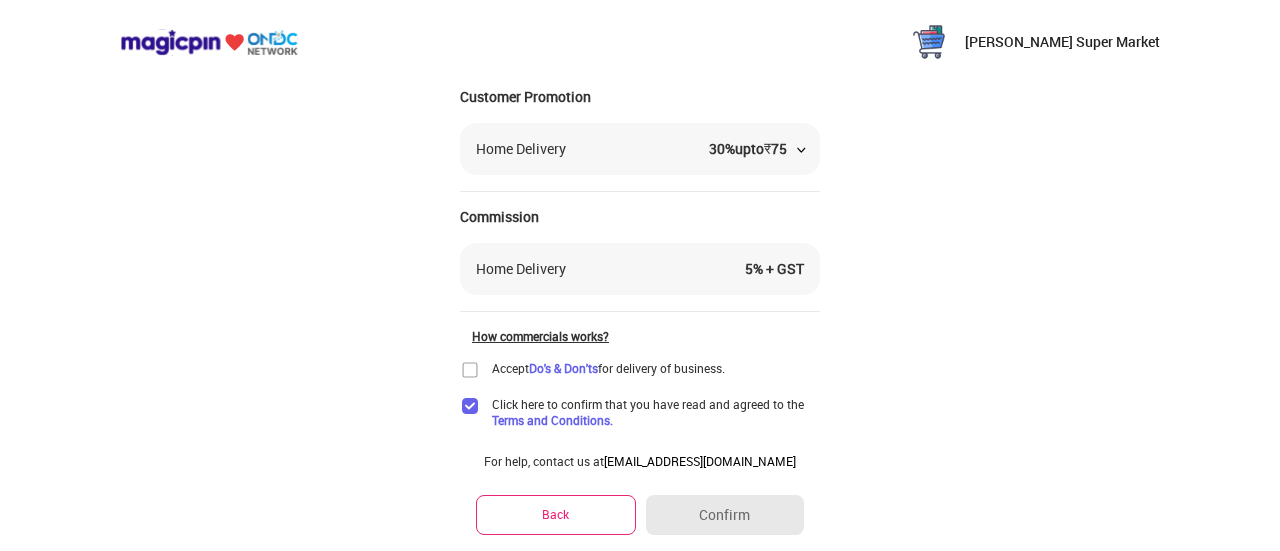 click at bounding box center [470, 370] 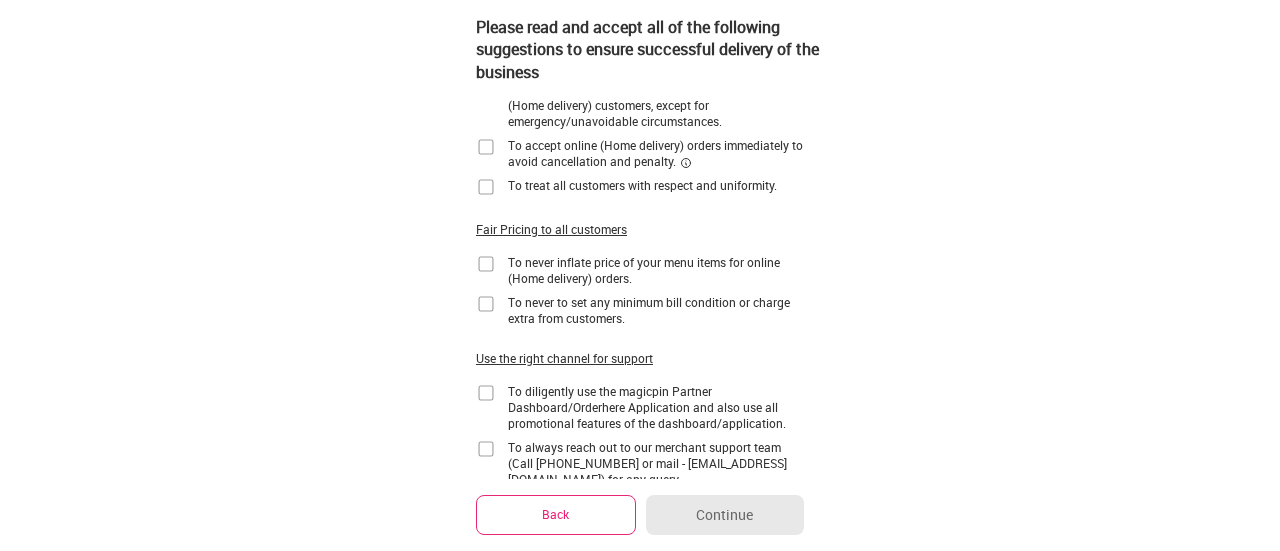 click at bounding box center [486, 147] 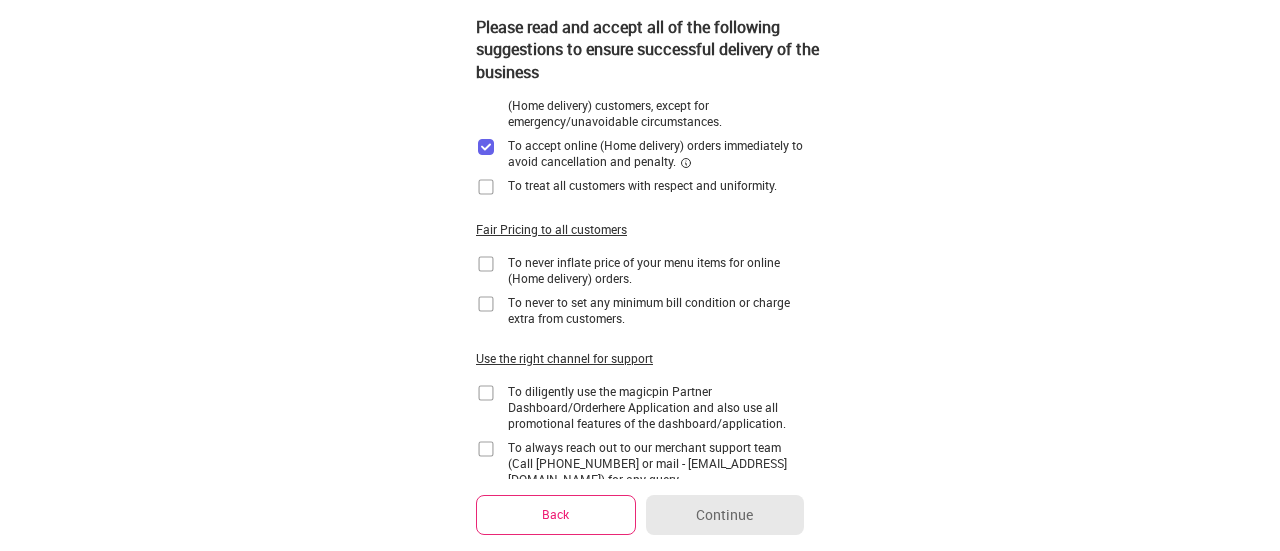 drag, startPoint x: 483, startPoint y: 184, endPoint x: 486, endPoint y: 195, distance: 11.401754 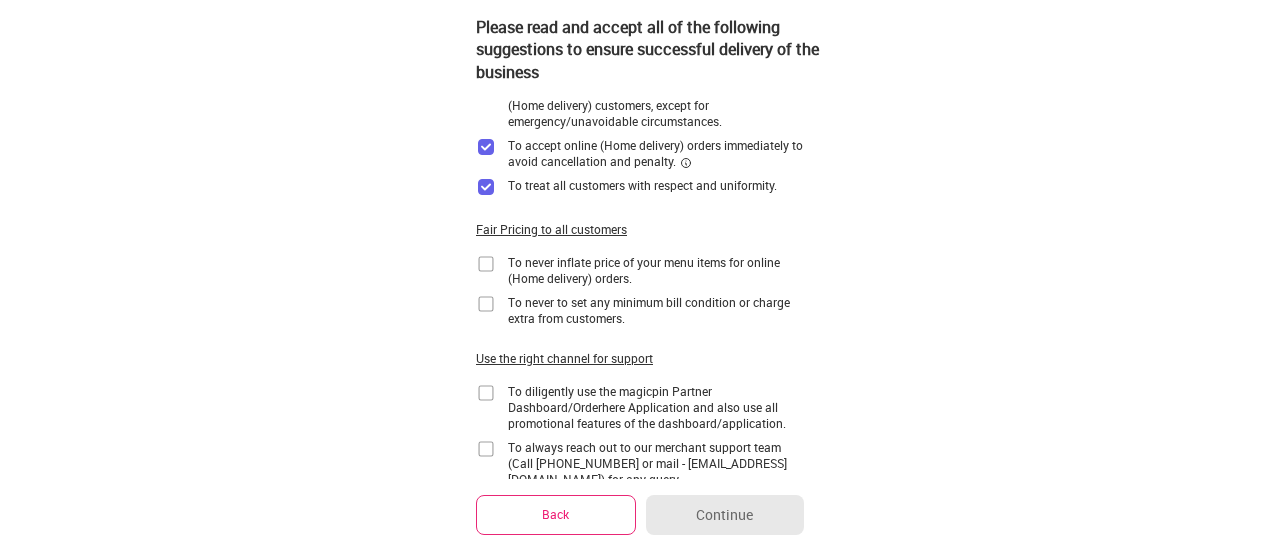 click at bounding box center (486, 264) 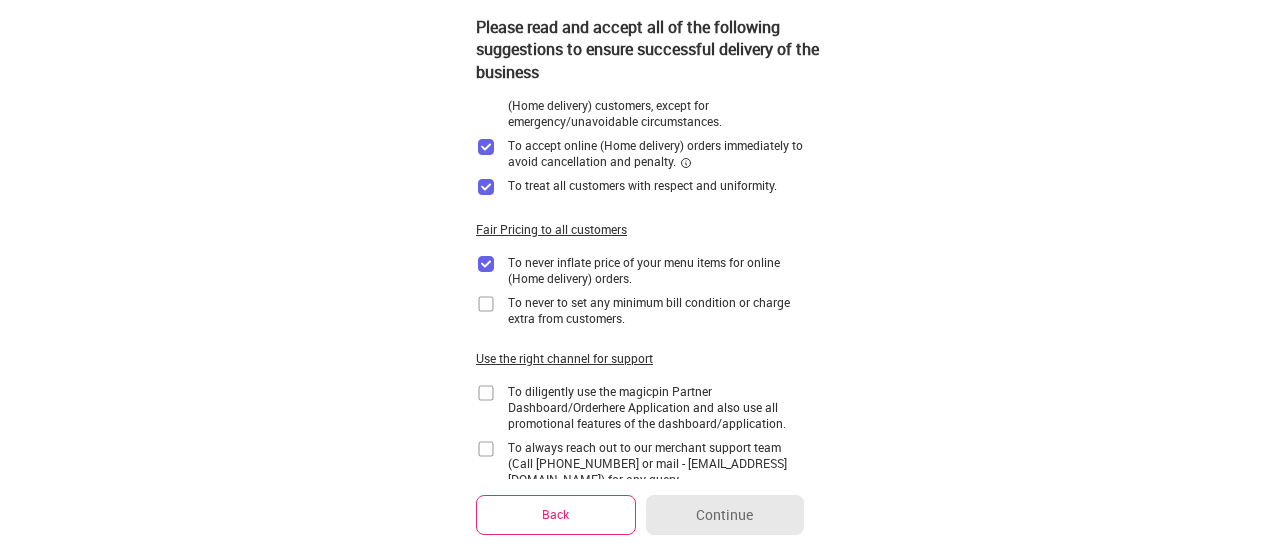 click at bounding box center (486, 304) 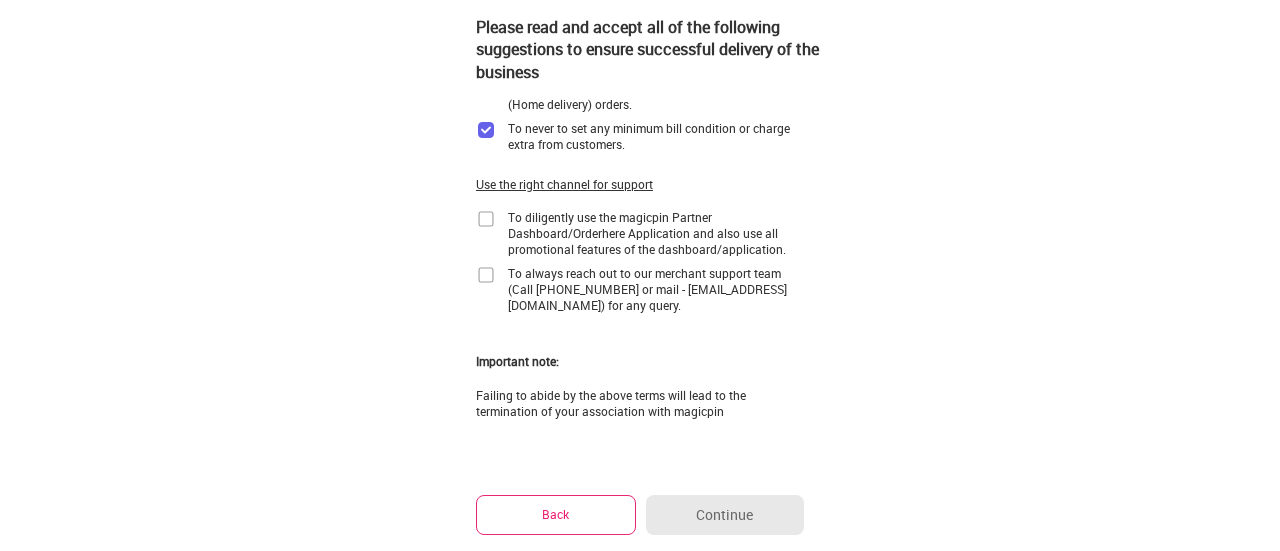 scroll, scrollTop: 241, scrollLeft: 0, axis: vertical 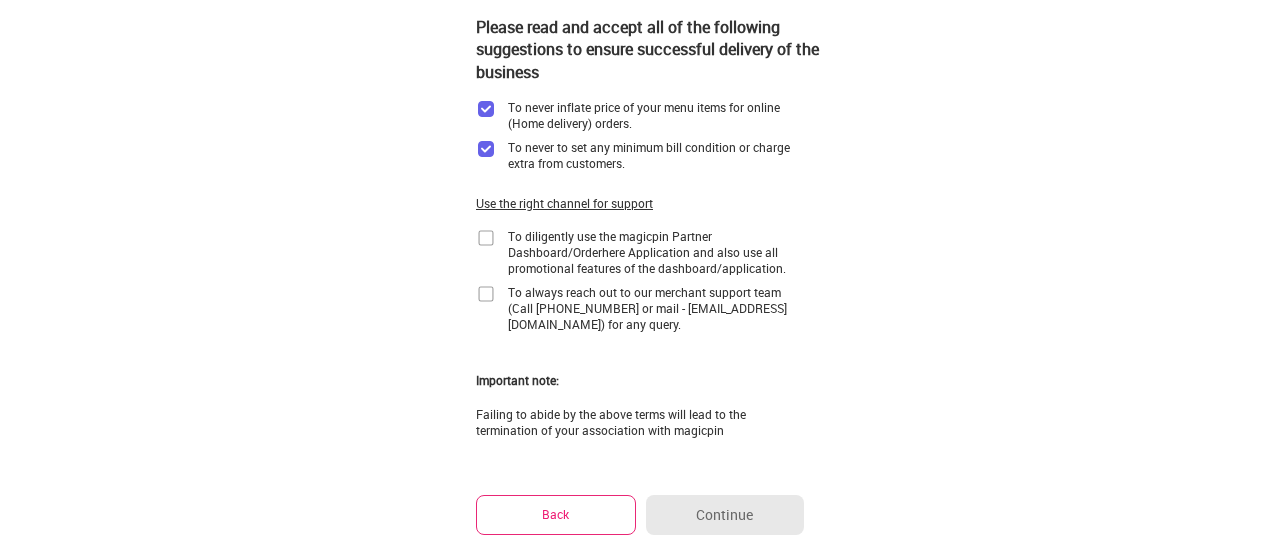 click at bounding box center (486, 238) 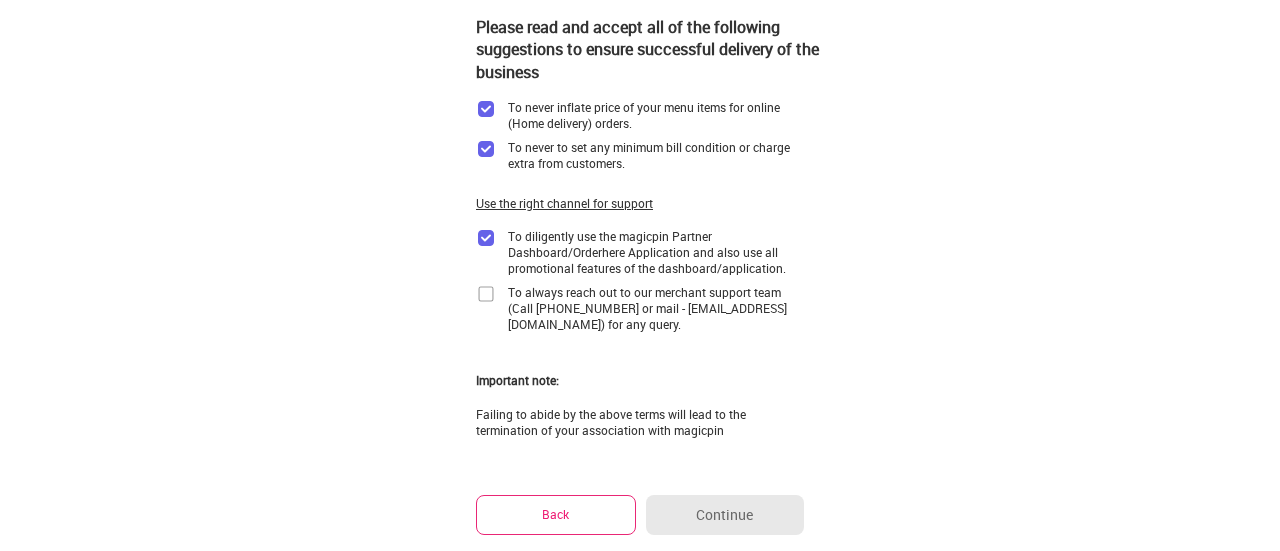 click at bounding box center [486, 294] 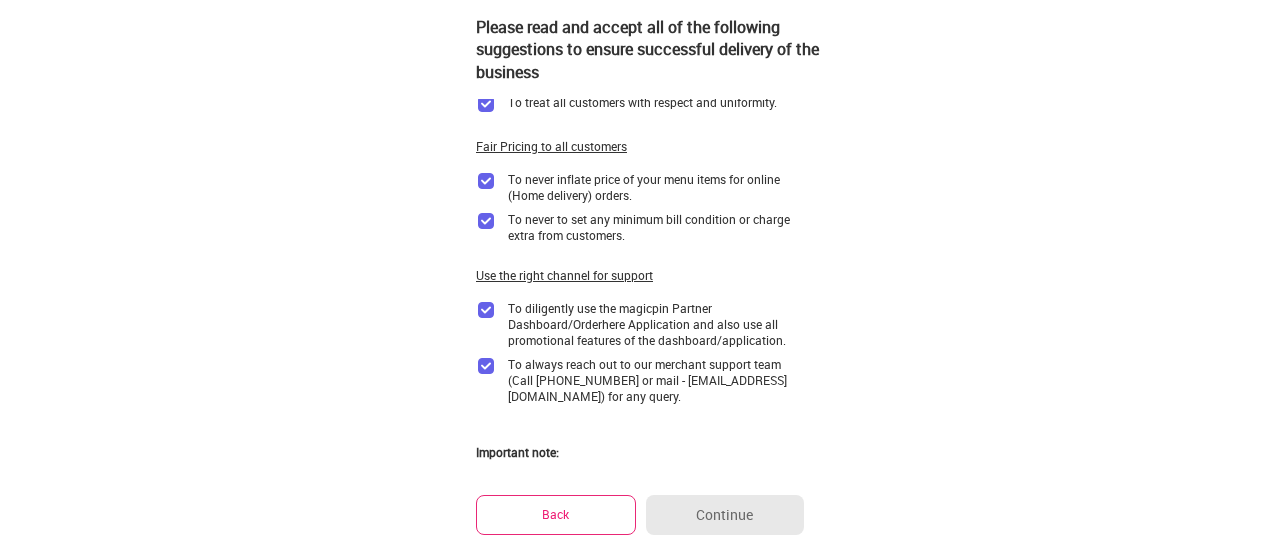 scroll, scrollTop: 0, scrollLeft: 0, axis: both 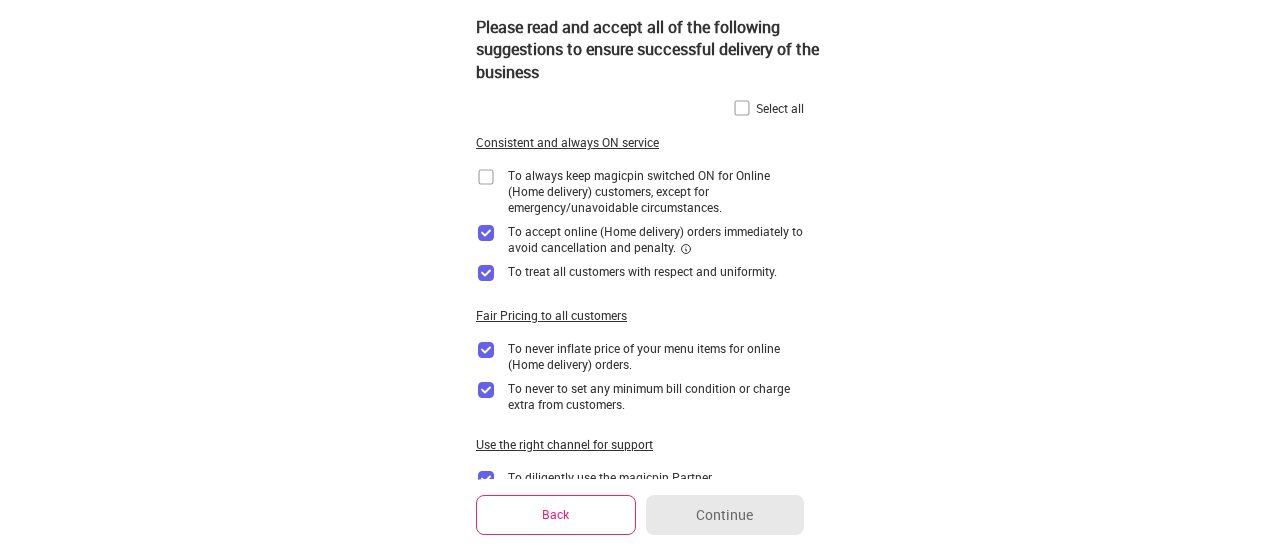 click at bounding box center (742, 108) 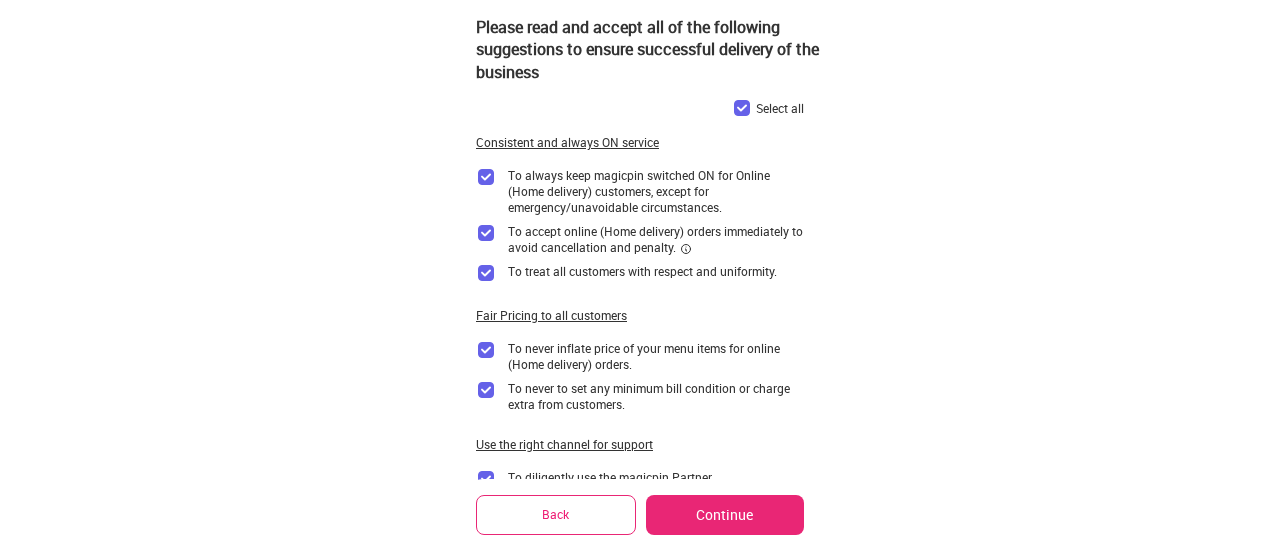 click on "Continue" at bounding box center (725, 515) 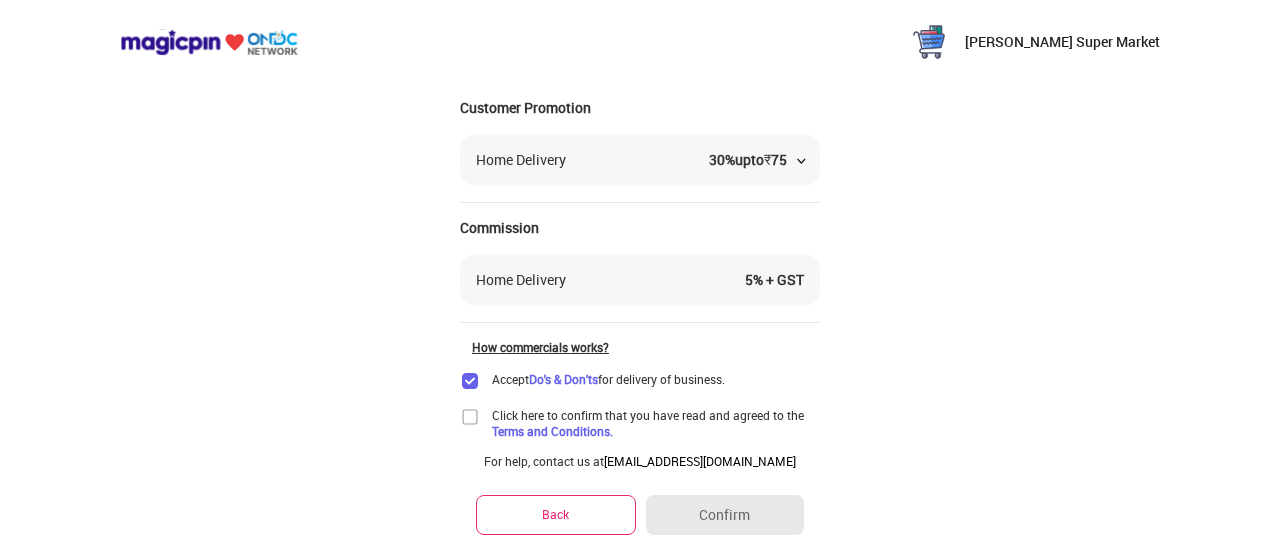 scroll, scrollTop: 142, scrollLeft: 0, axis: vertical 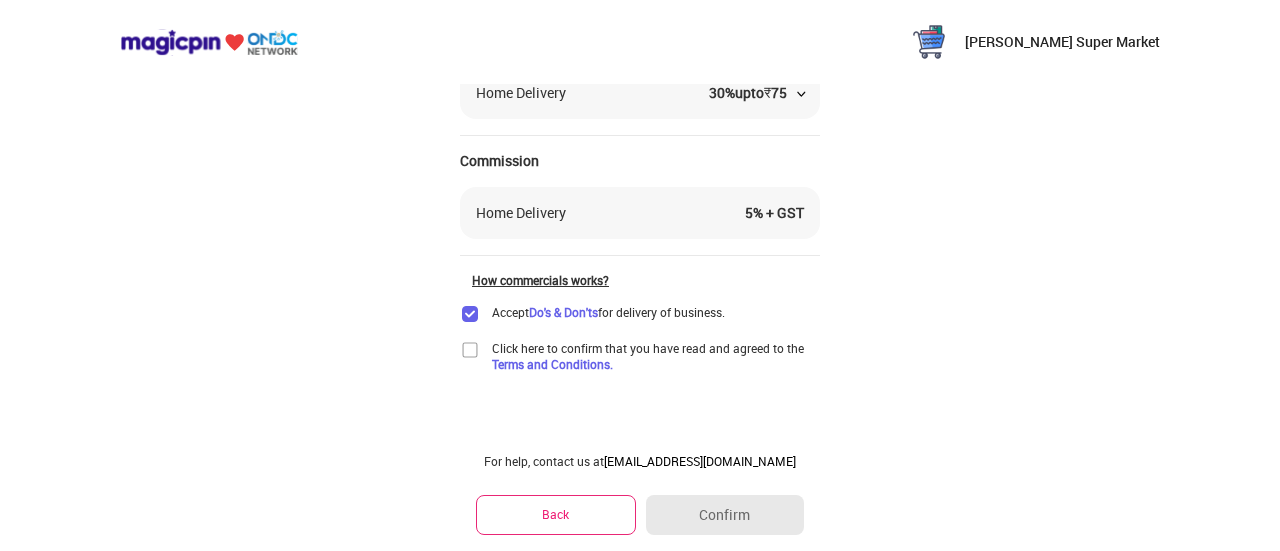 click at bounding box center (470, 350) 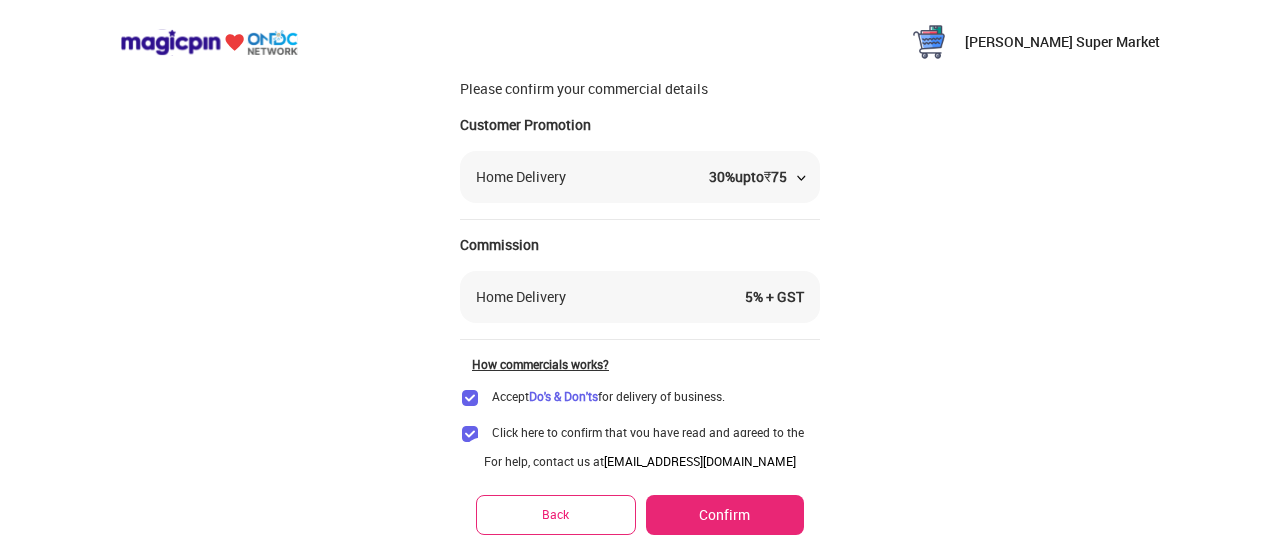 scroll, scrollTop: 0, scrollLeft: 0, axis: both 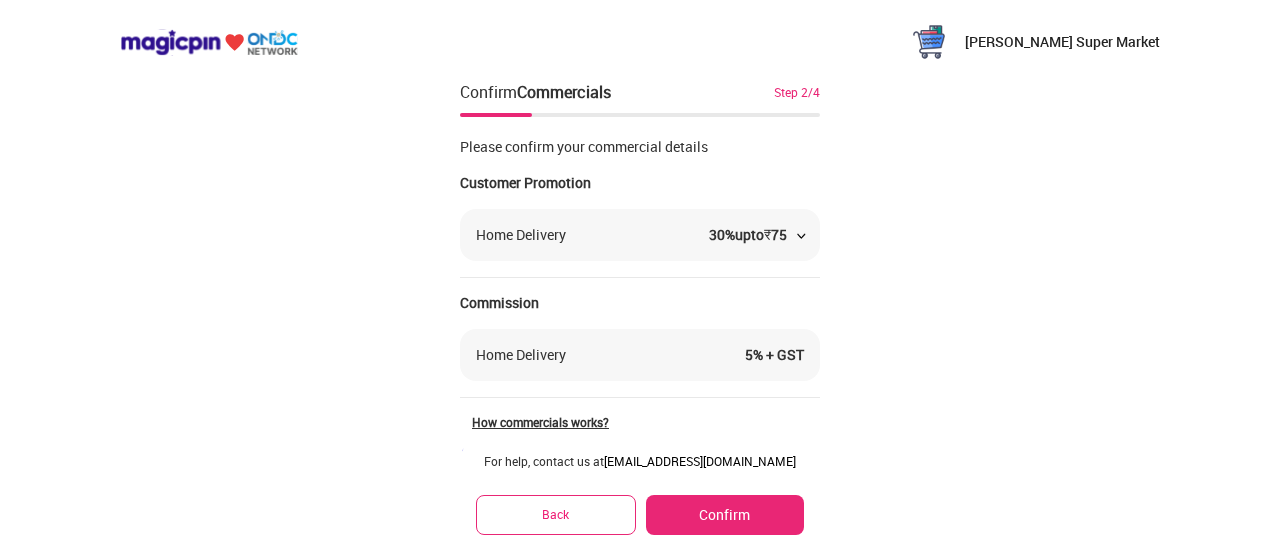 click on "Confirm" at bounding box center (725, 515) 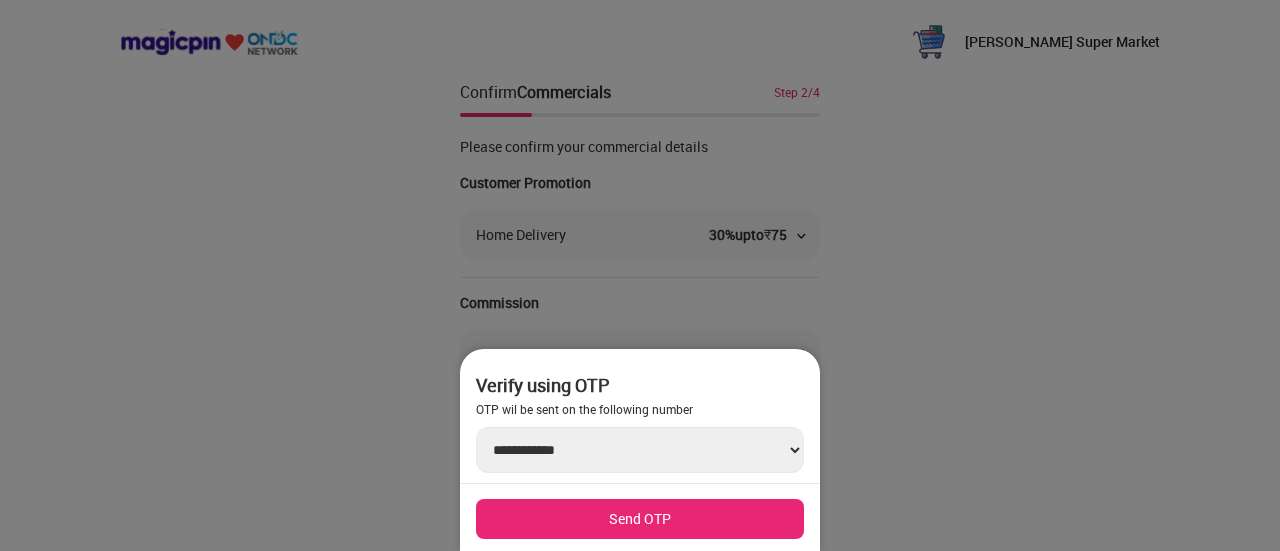 click on "Send OTP" at bounding box center (640, 519) 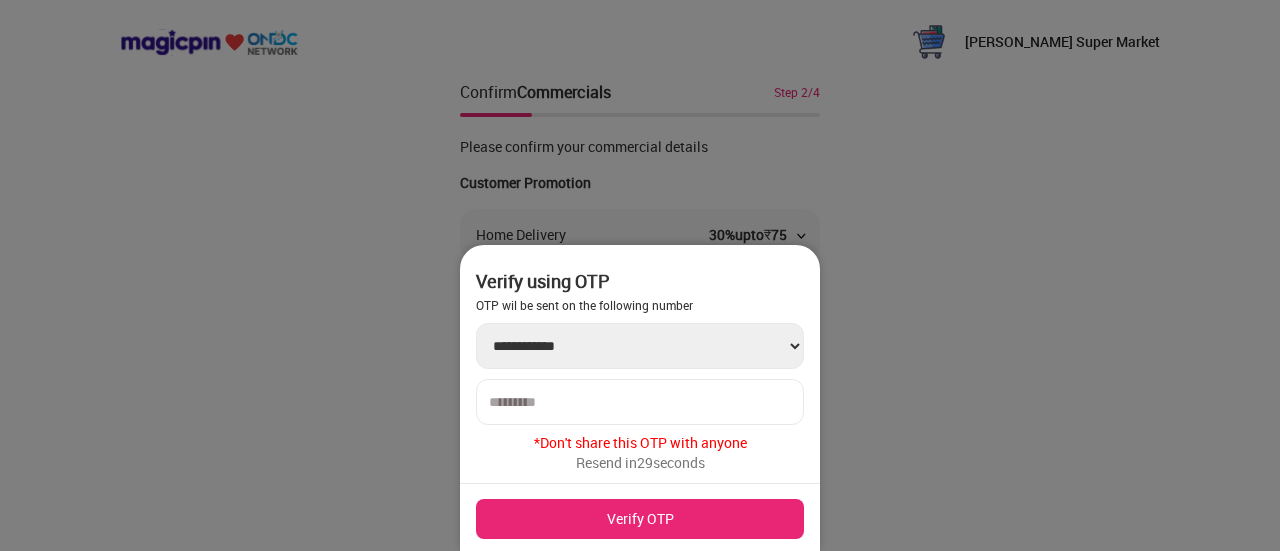 click at bounding box center (640, 402) 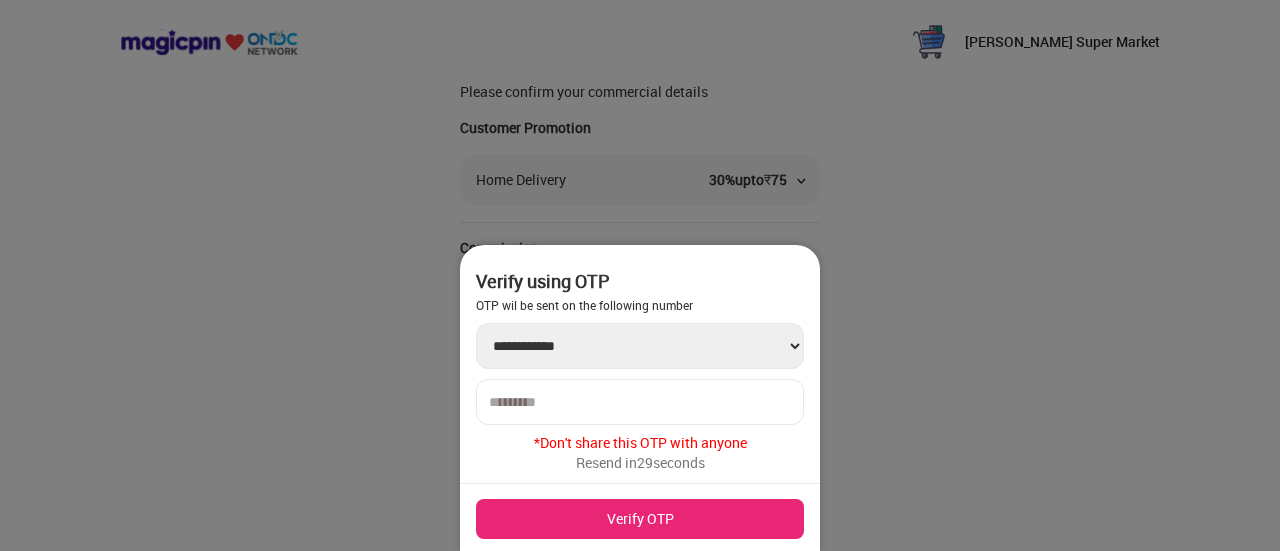 scroll, scrollTop: 142, scrollLeft: 0, axis: vertical 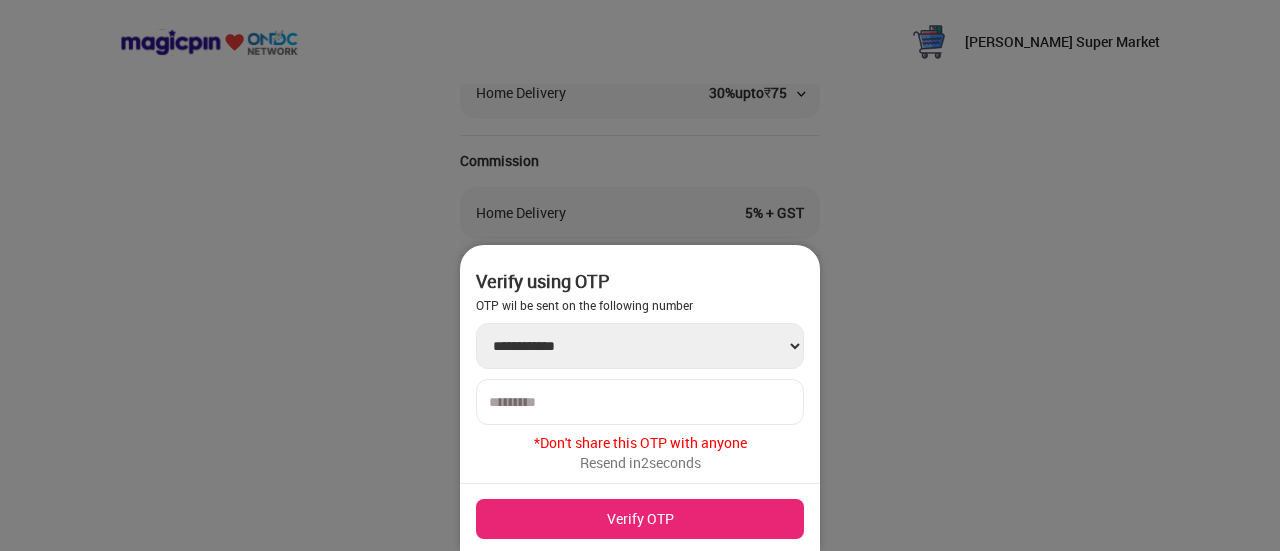 click at bounding box center (640, 402) 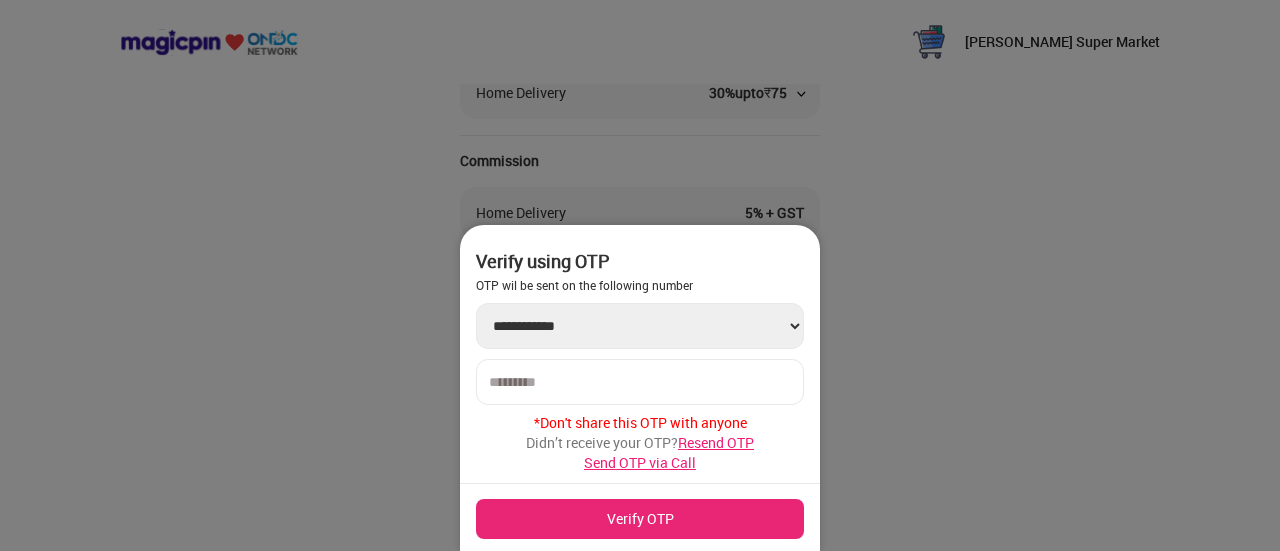 click at bounding box center [640, 382] 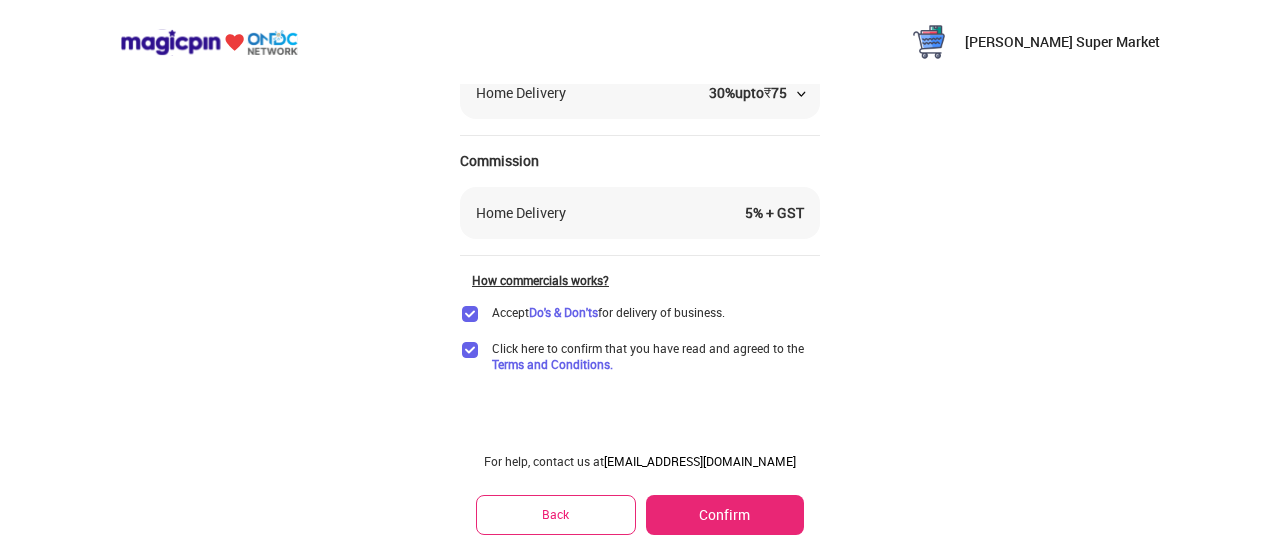 scroll, scrollTop: 94, scrollLeft: 0, axis: vertical 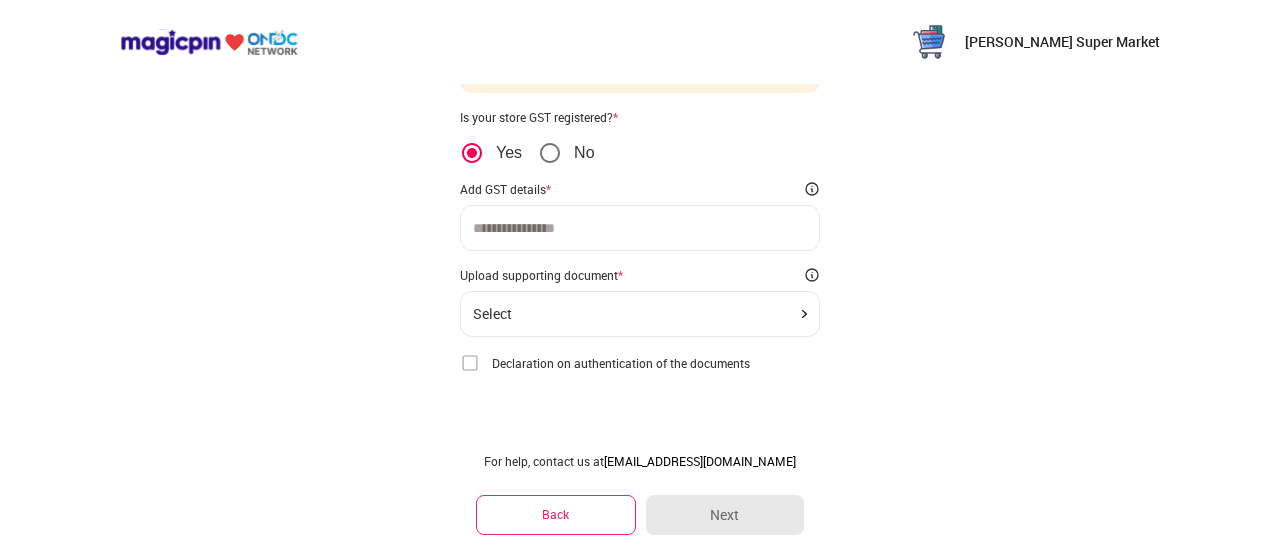click at bounding box center (470, 363) 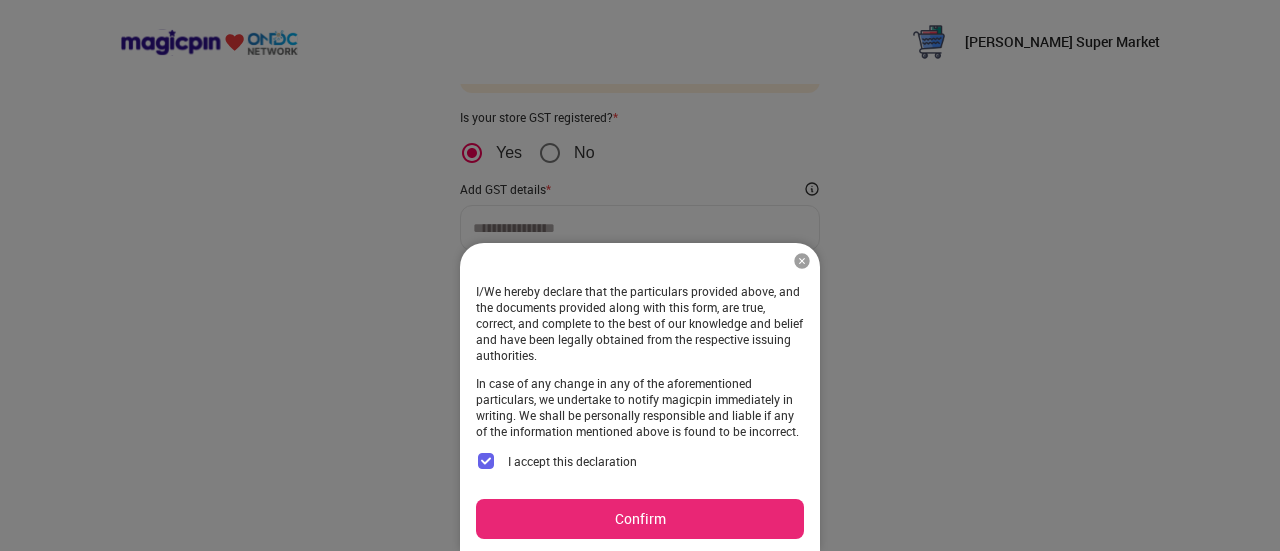 click on "Confirm" at bounding box center [640, 519] 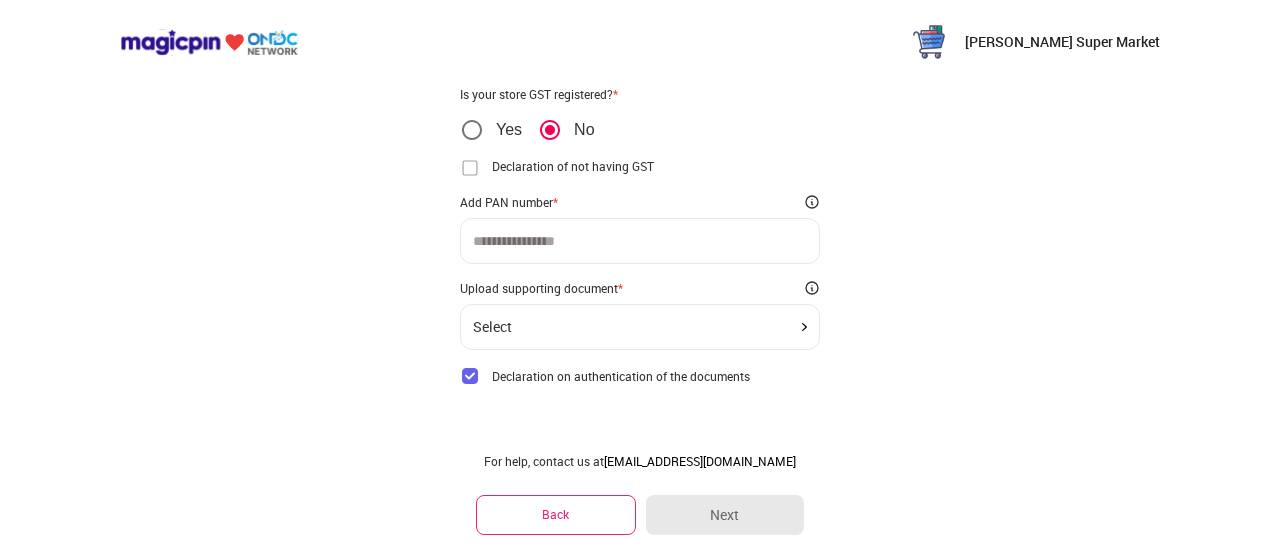 scroll, scrollTop: 130, scrollLeft: 0, axis: vertical 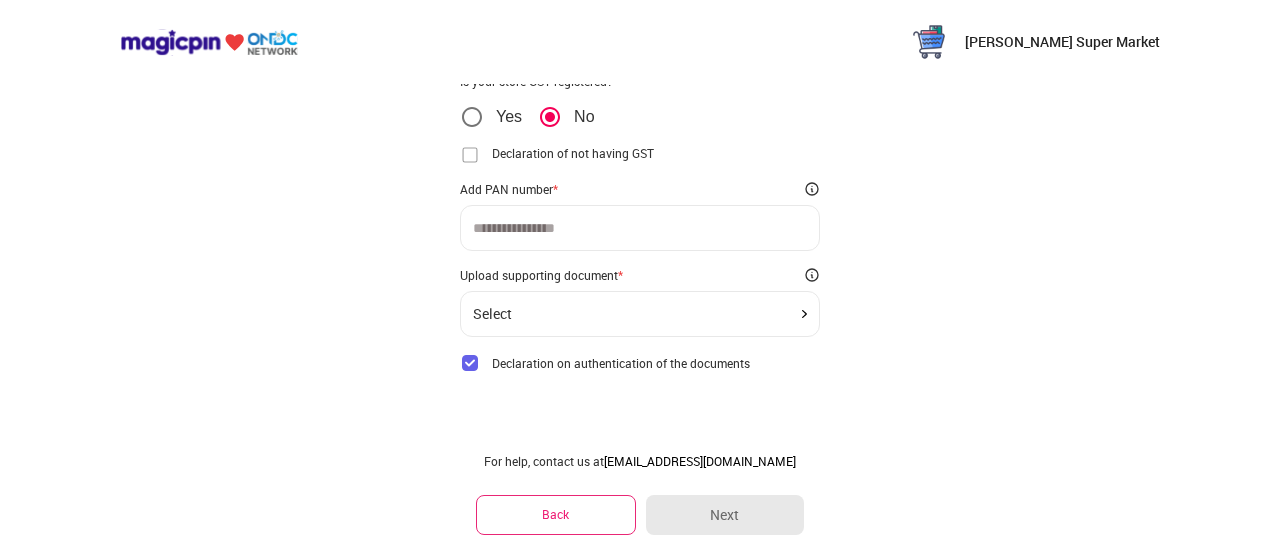 click on "Upload supporting document * Select" at bounding box center [640, 302] 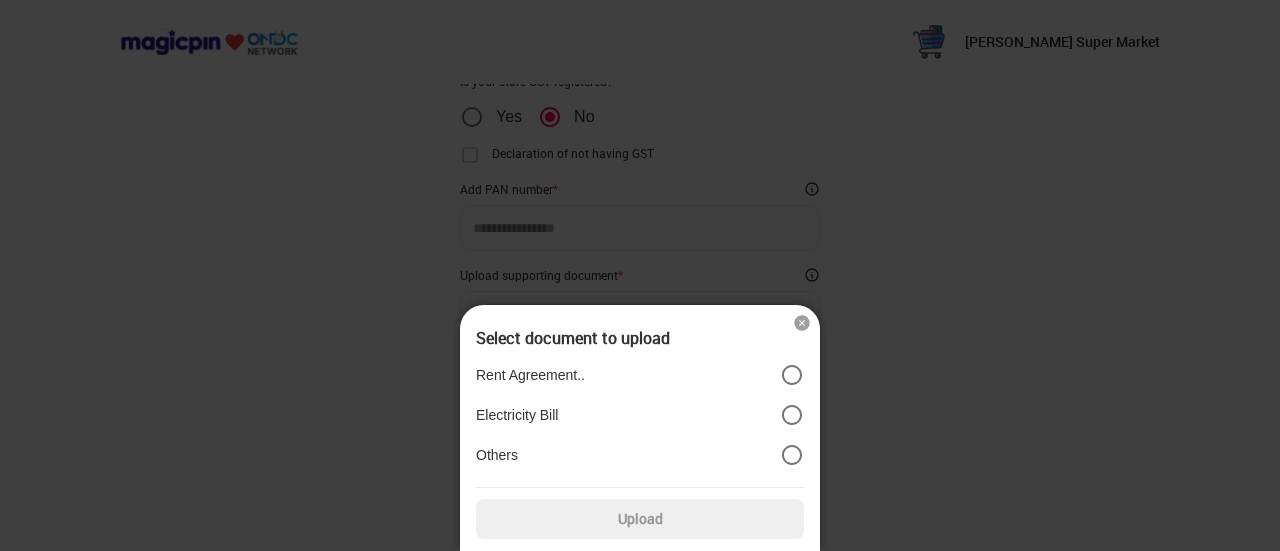 click at bounding box center (802, 323) 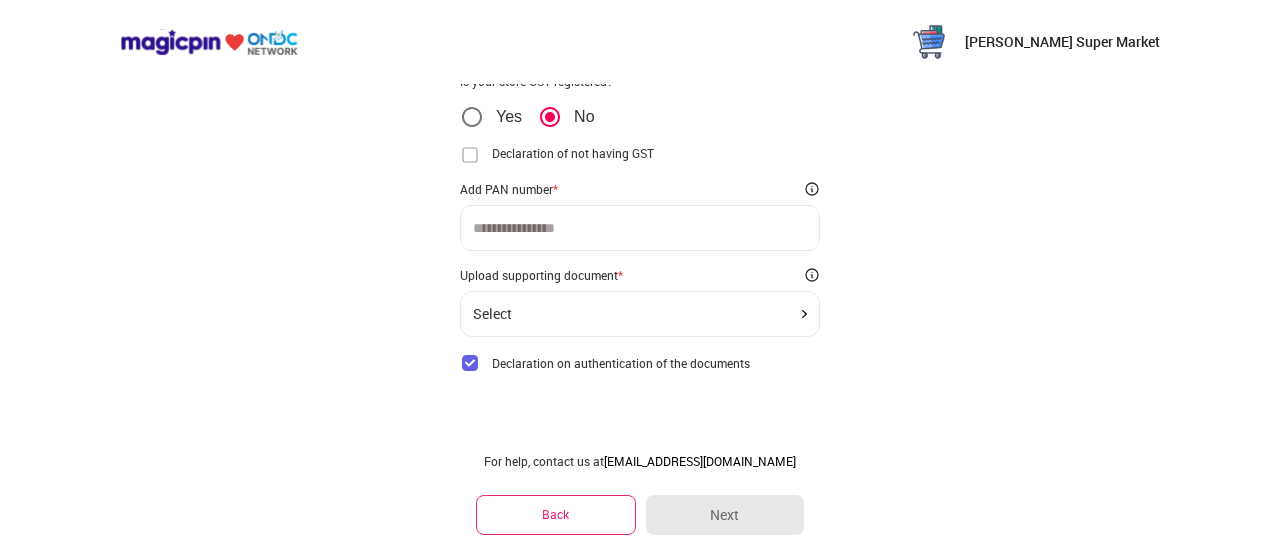 click on "Select" 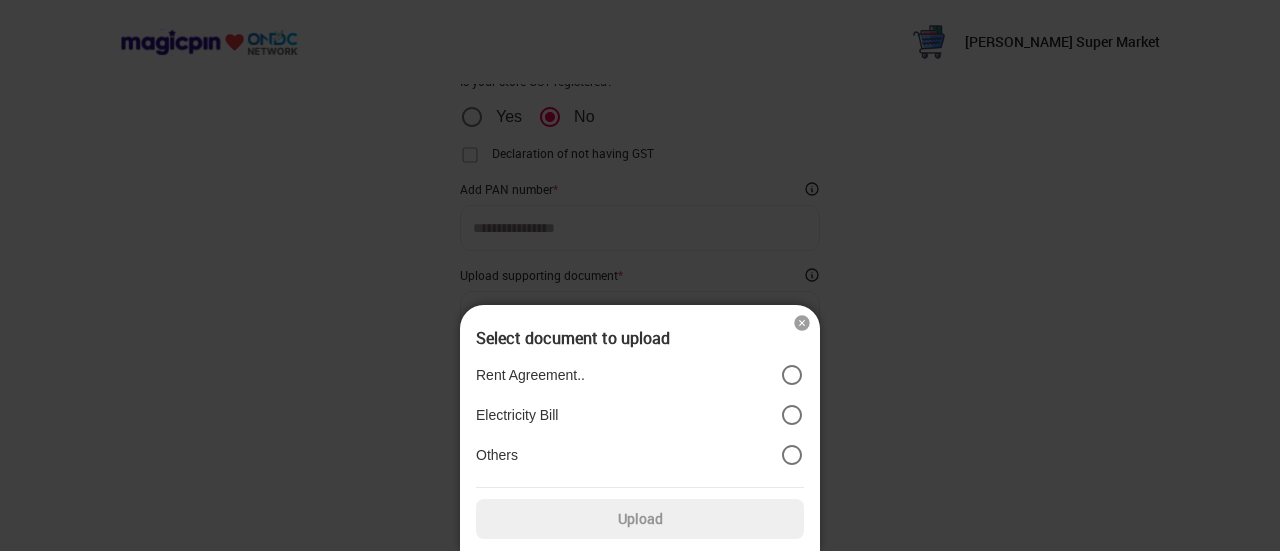 drag, startPoint x: 801, startPoint y: 315, endPoint x: 791, endPoint y: 319, distance: 10.770329 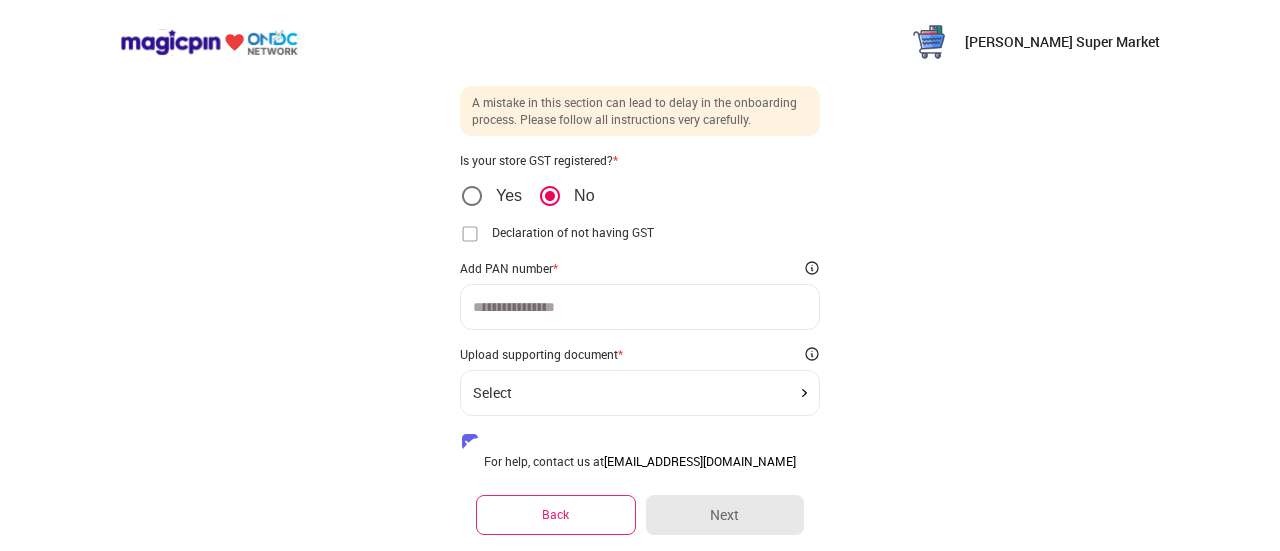 scroll, scrollTop: 0, scrollLeft: 0, axis: both 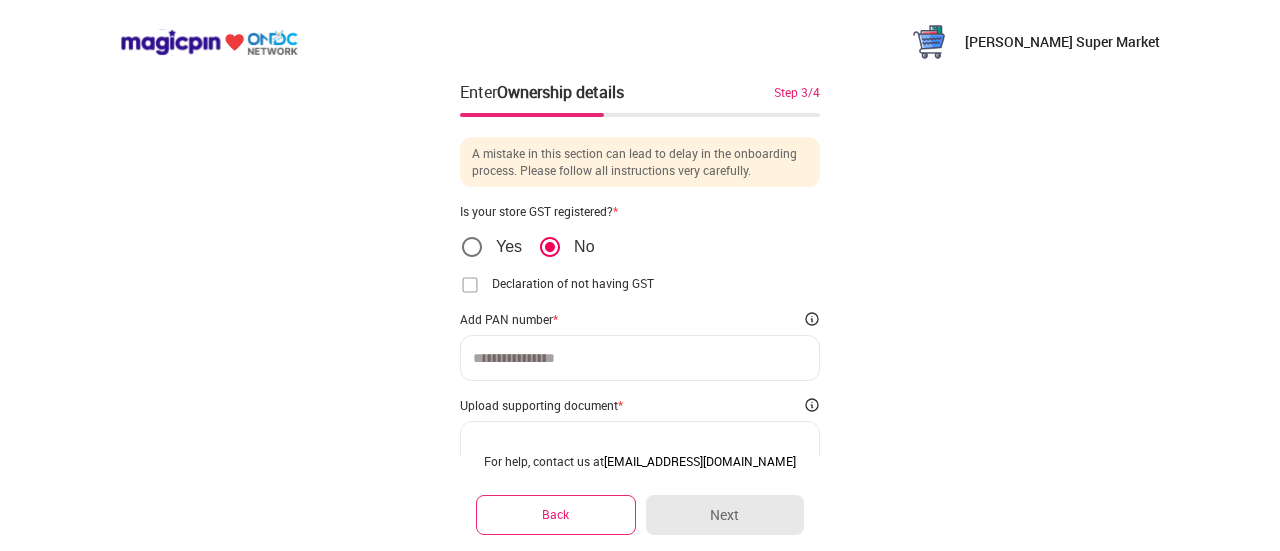 click at bounding box center [209, 42] 